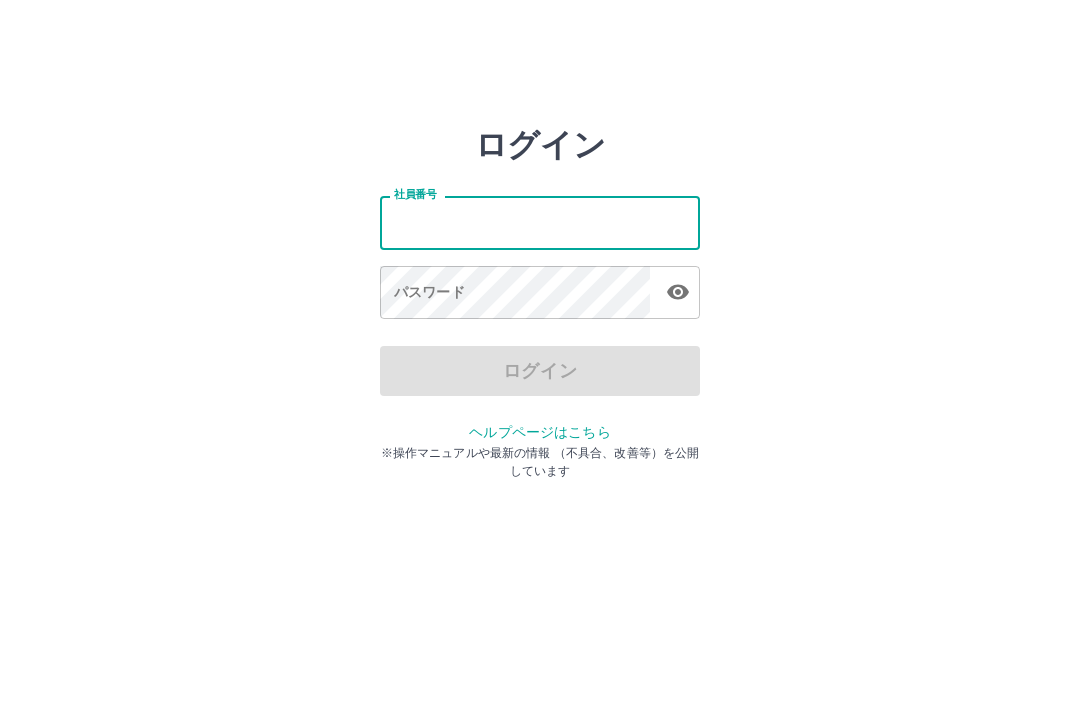 scroll, scrollTop: 0, scrollLeft: 0, axis: both 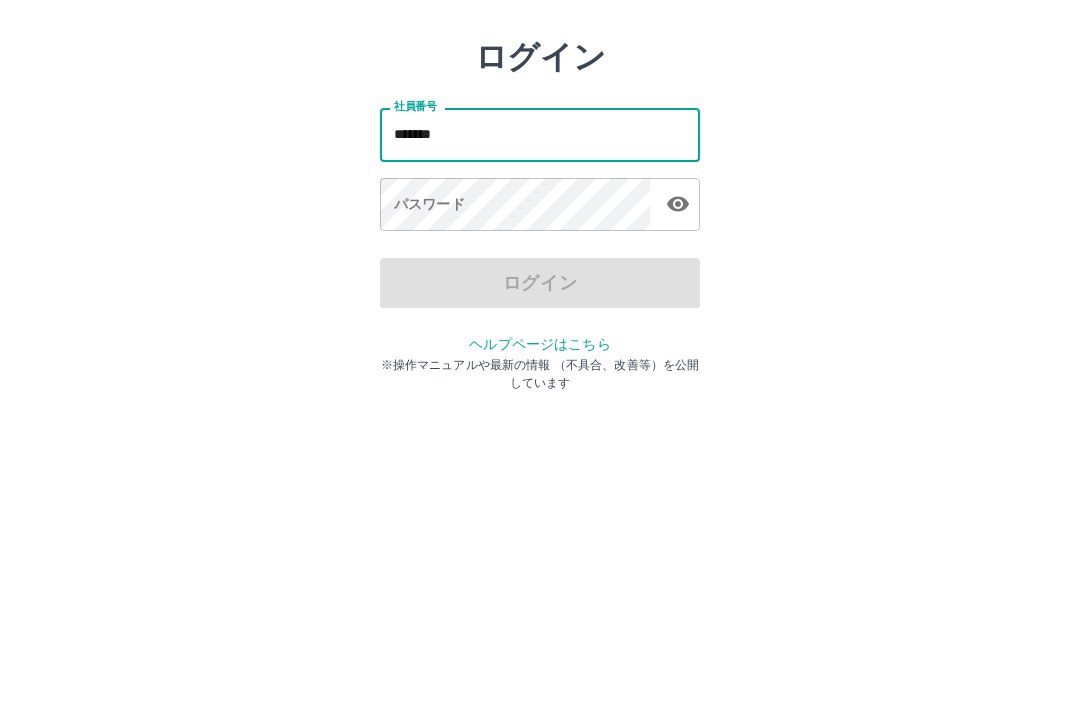 type on "*******" 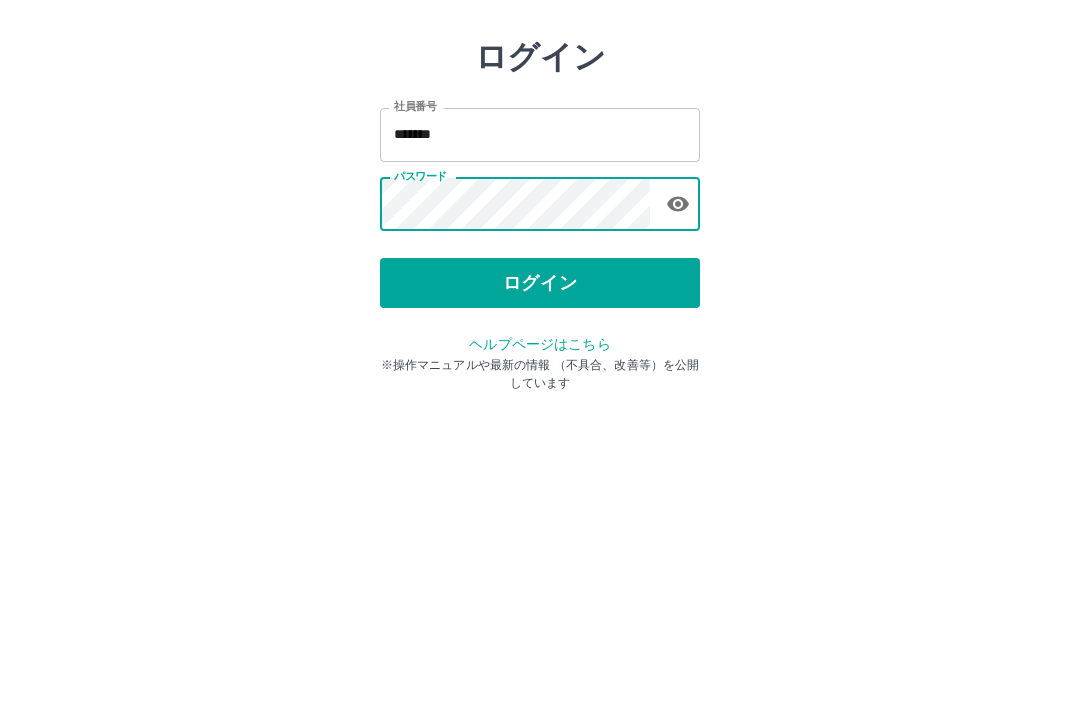 click on "ログイン" at bounding box center [540, 371] 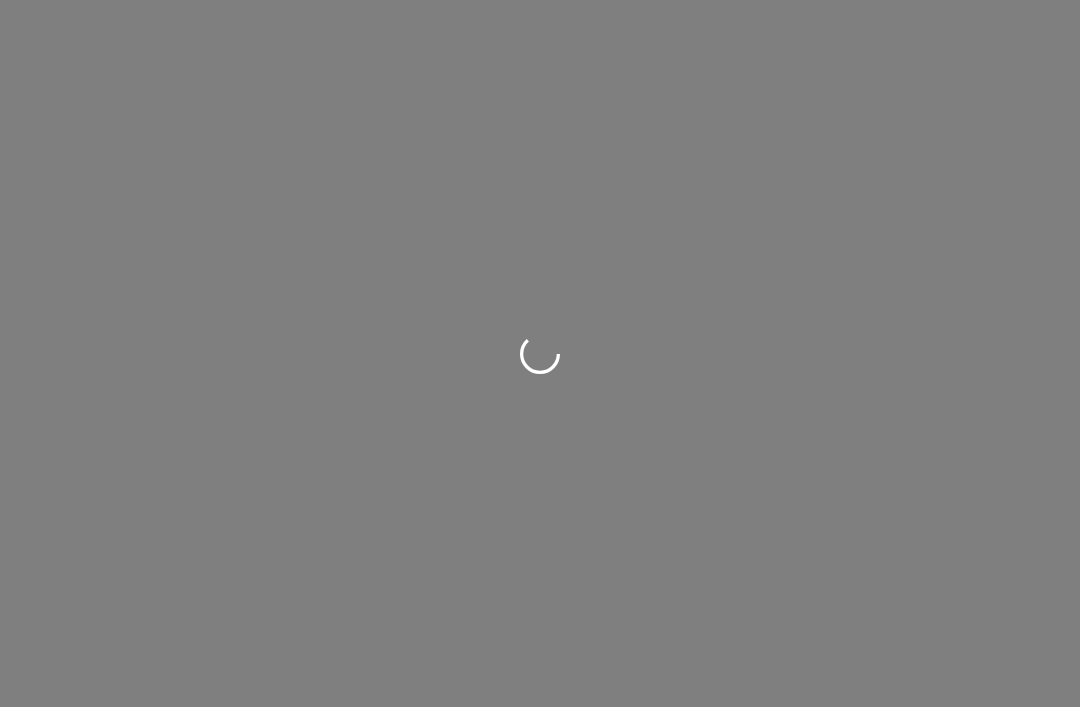 scroll, scrollTop: 0, scrollLeft: 0, axis: both 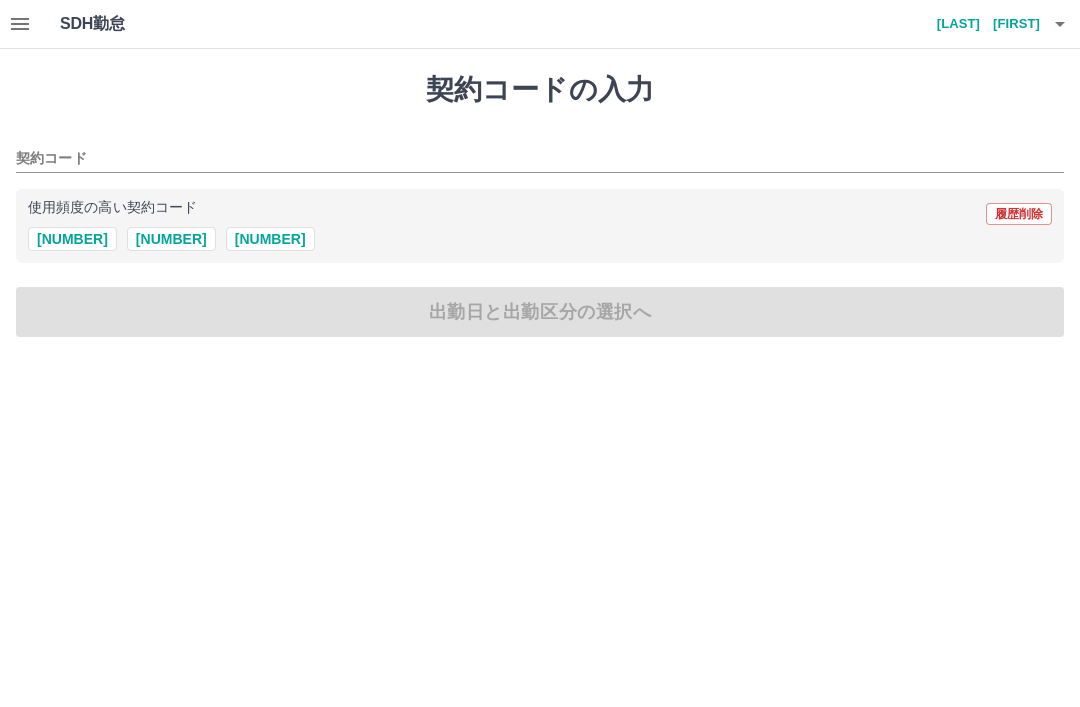 click on "42065023" at bounding box center [270, 239] 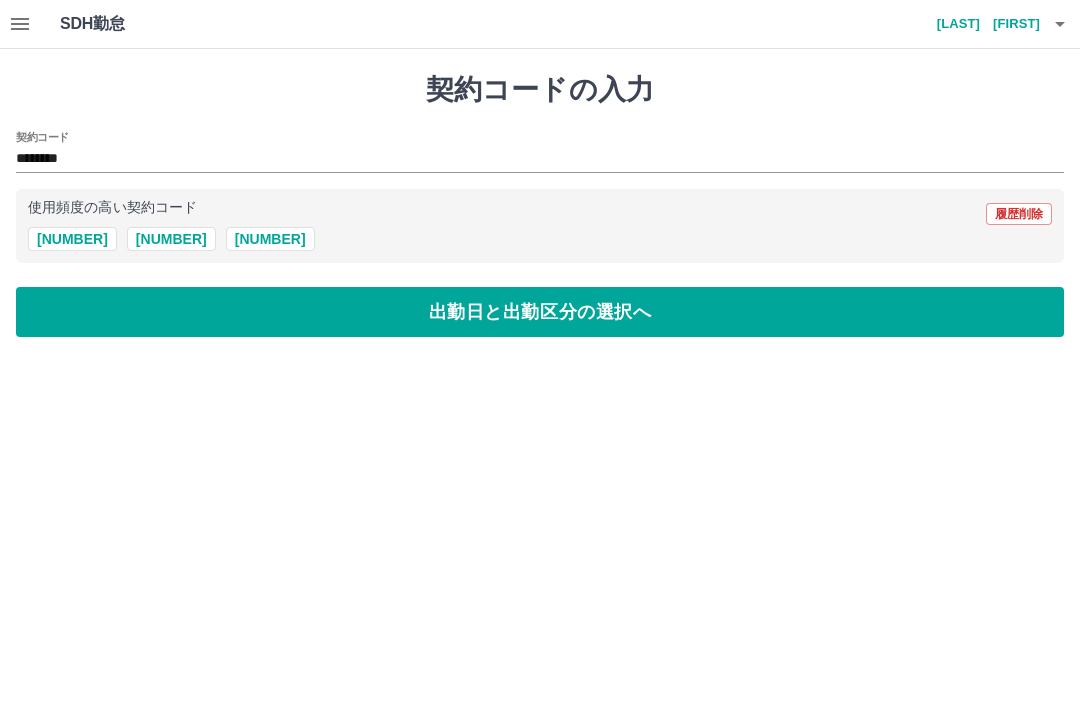 click on "出勤日と出勤区分の選択へ" at bounding box center (540, 312) 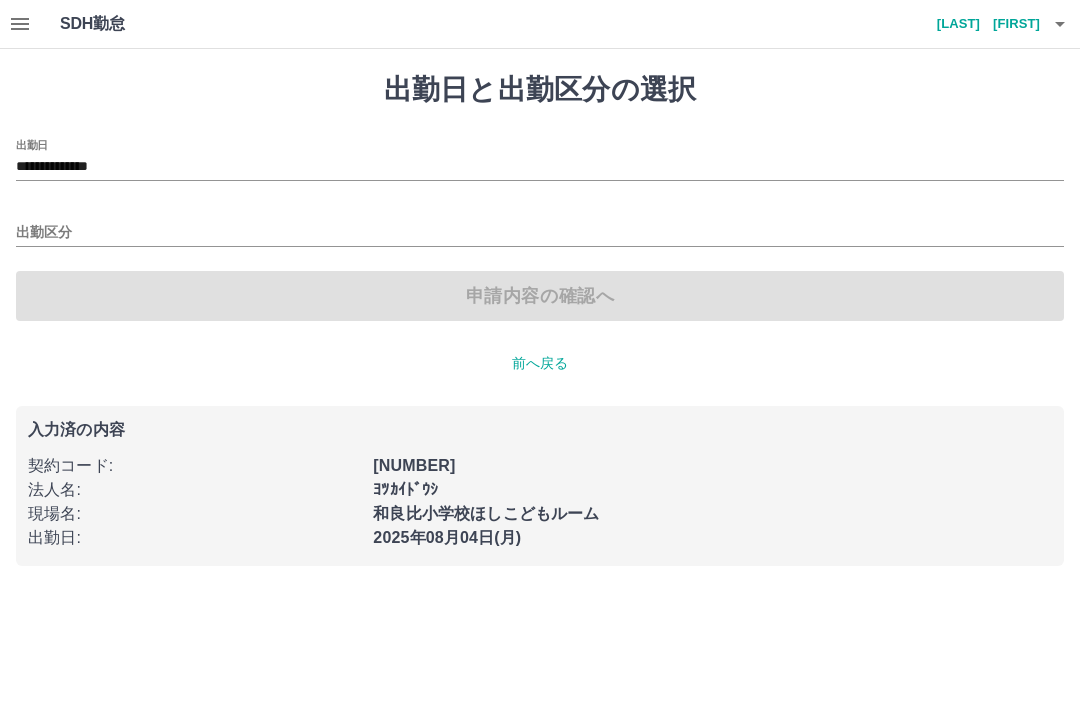 click on "**********" at bounding box center [540, 167] 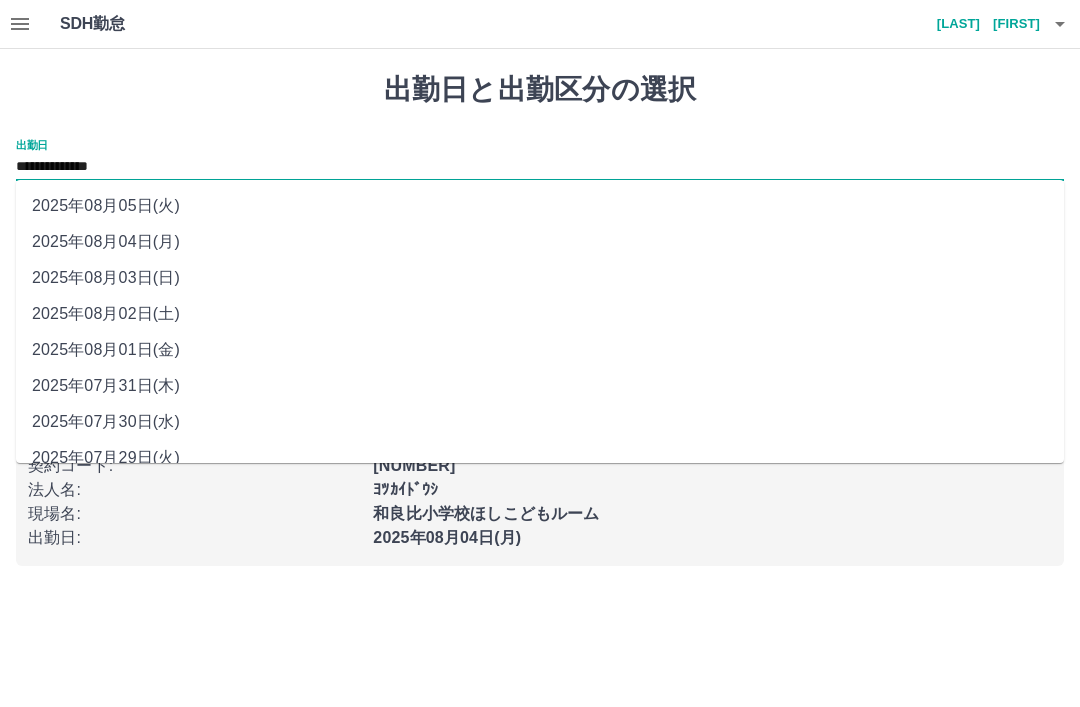 click on "2025年08月01日(金)" at bounding box center (540, 350) 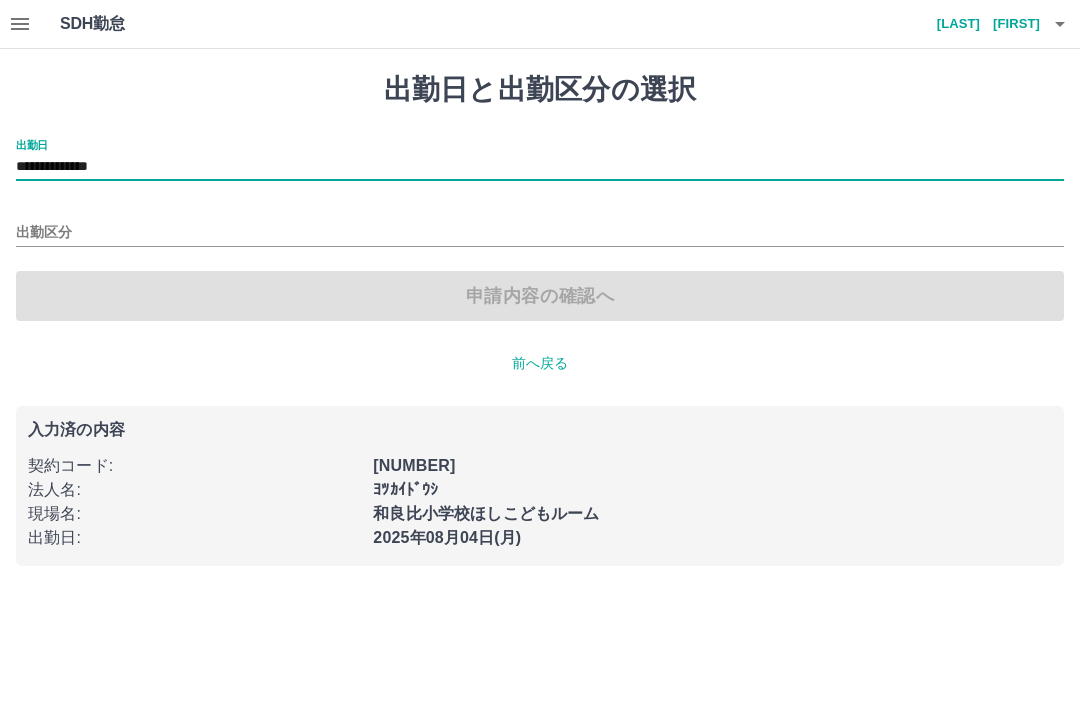 click on "出勤区分" at bounding box center [540, 233] 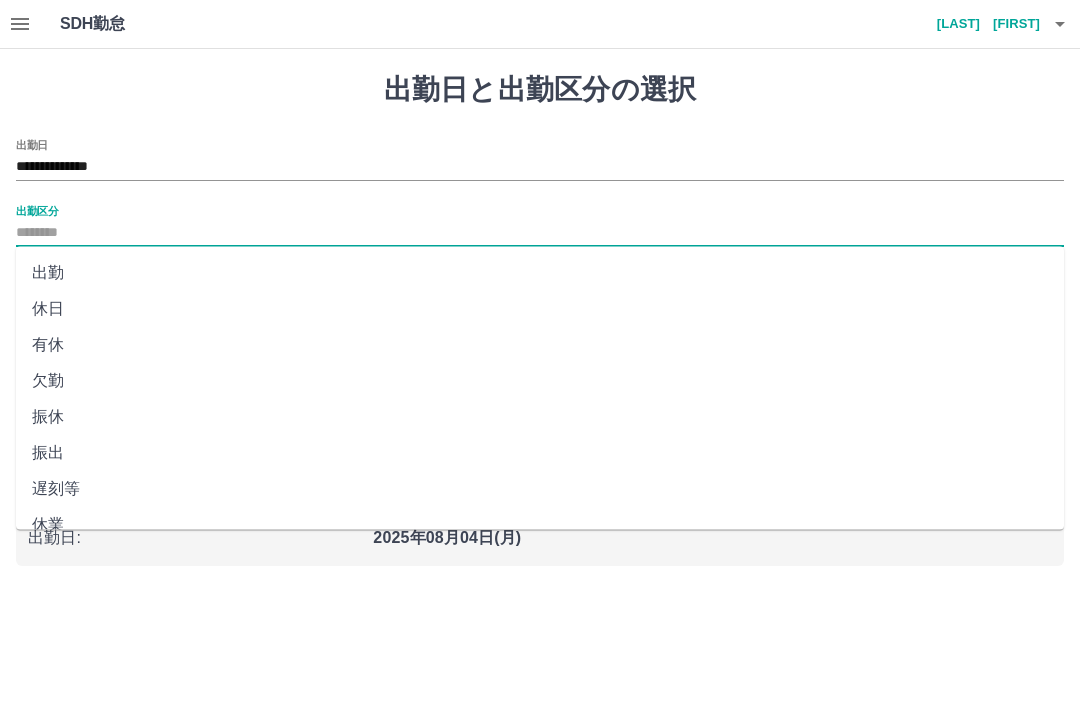 click on "出勤" at bounding box center [540, 273] 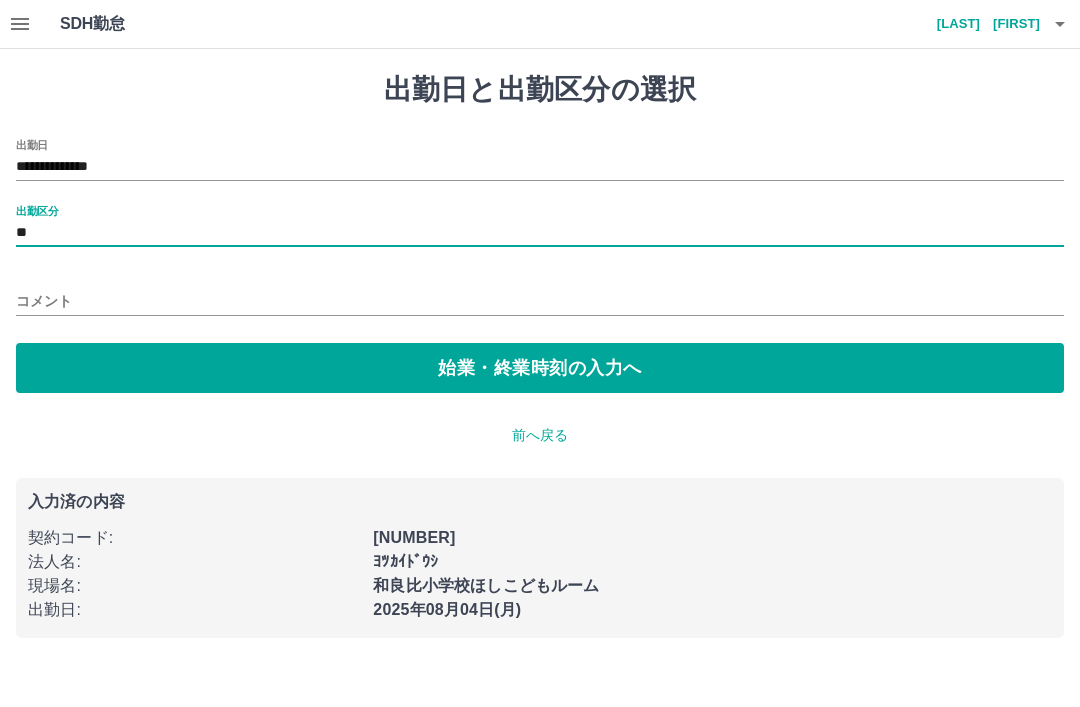 click on "始業・終業時刻の入力へ" at bounding box center [540, 368] 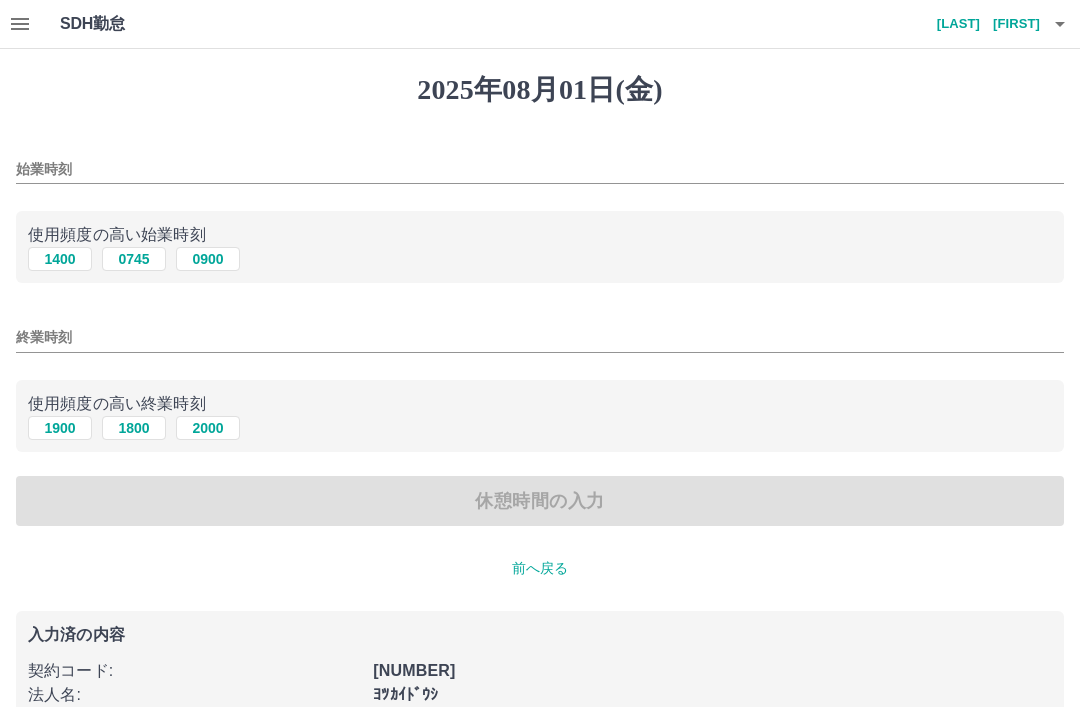click on "0745" at bounding box center (134, 259) 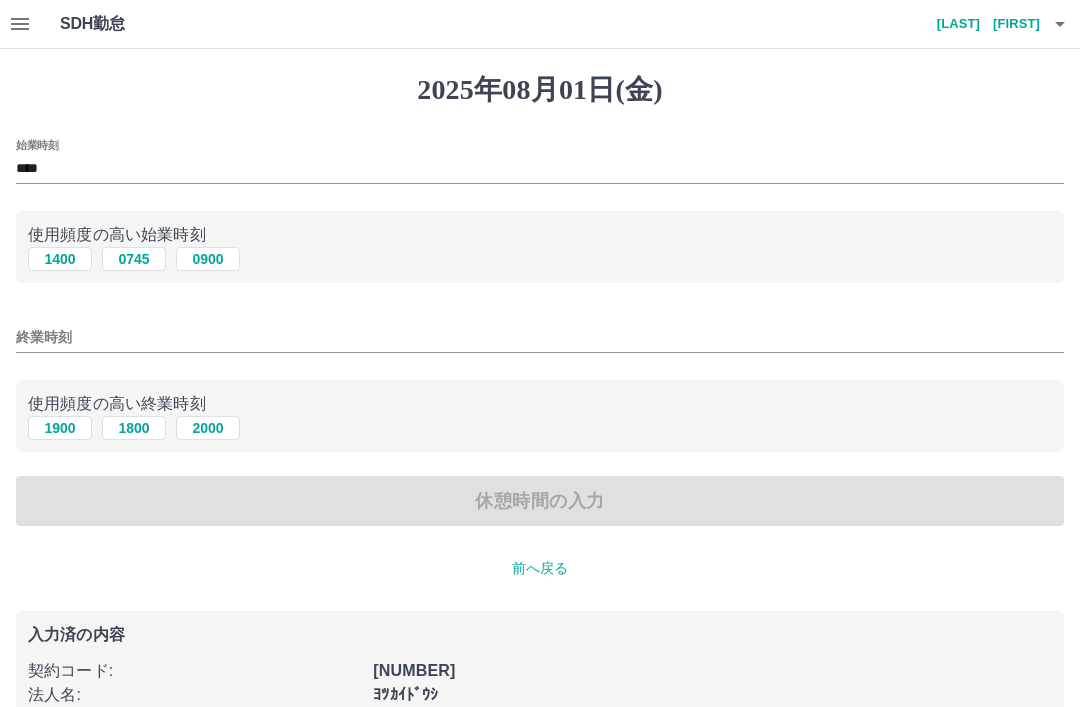 click on "1800" at bounding box center (134, 428) 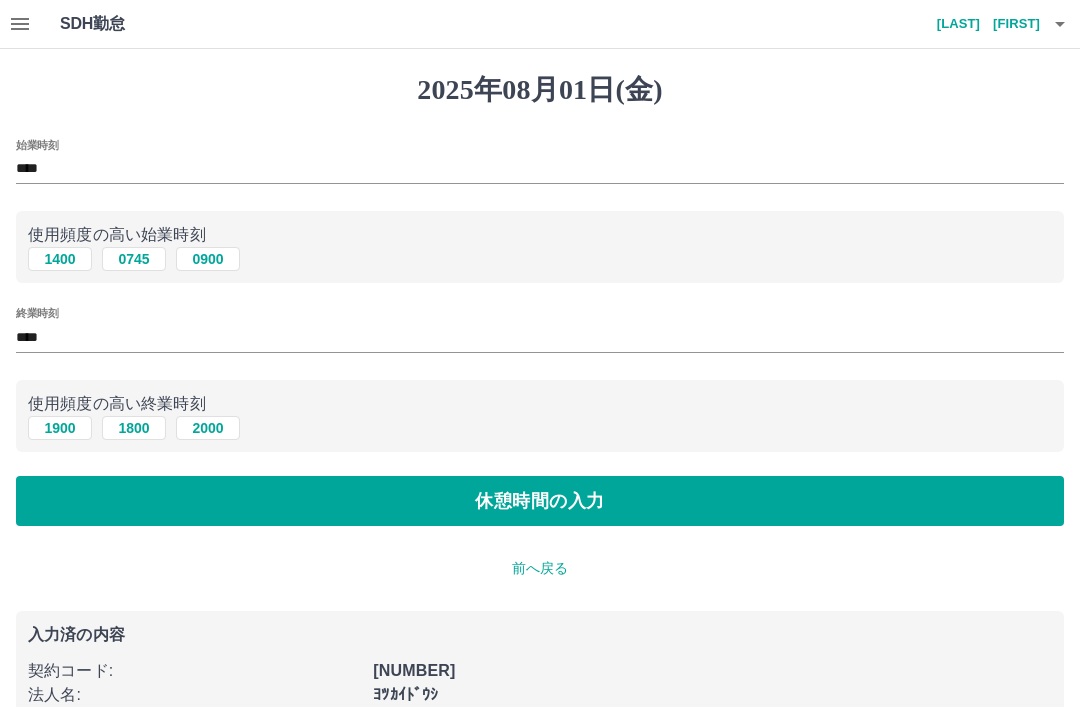click on "休憩時間の入力" at bounding box center [540, 501] 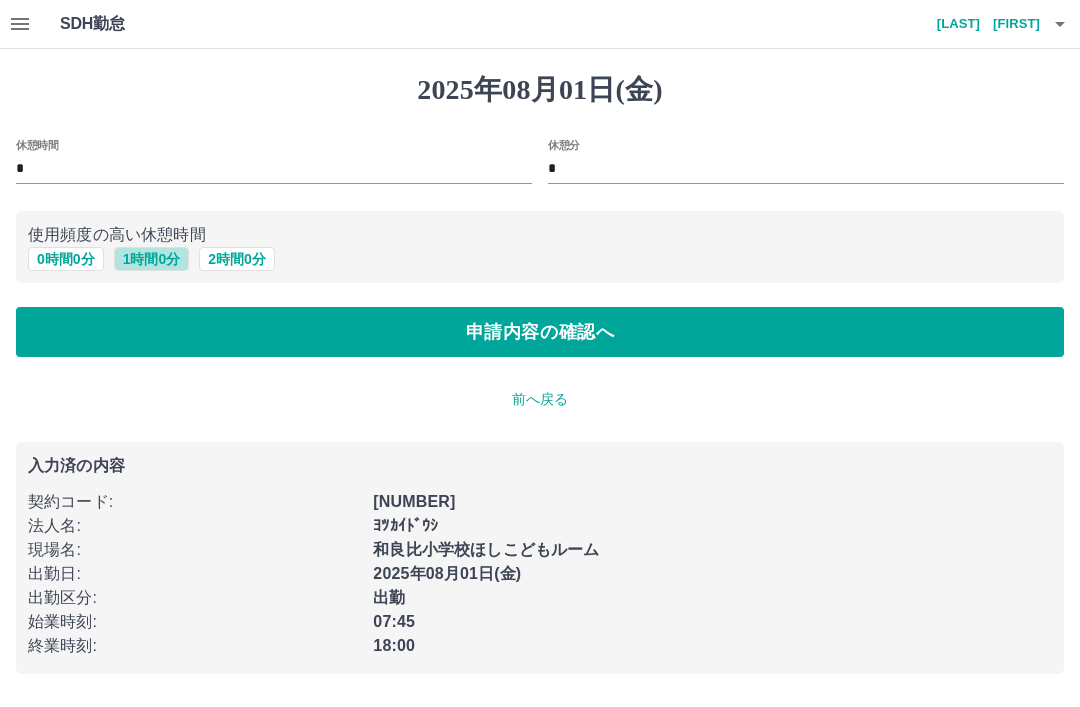 click on "1 時間 0 分" at bounding box center [152, 259] 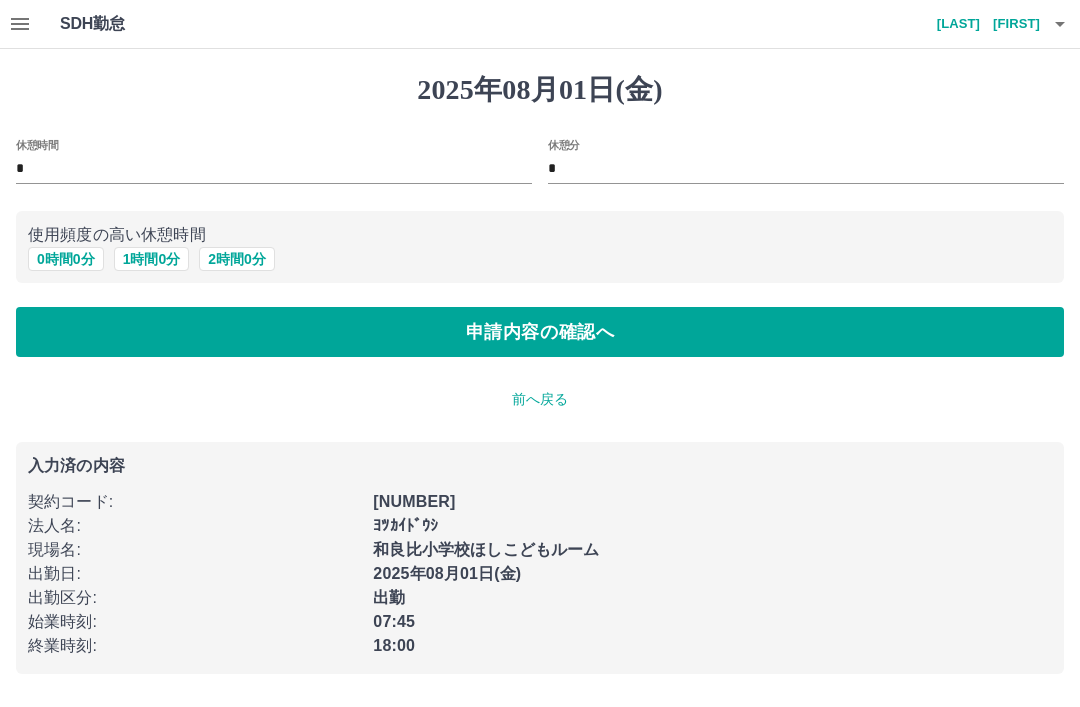 click on "申請内容の確認へ" at bounding box center (540, 332) 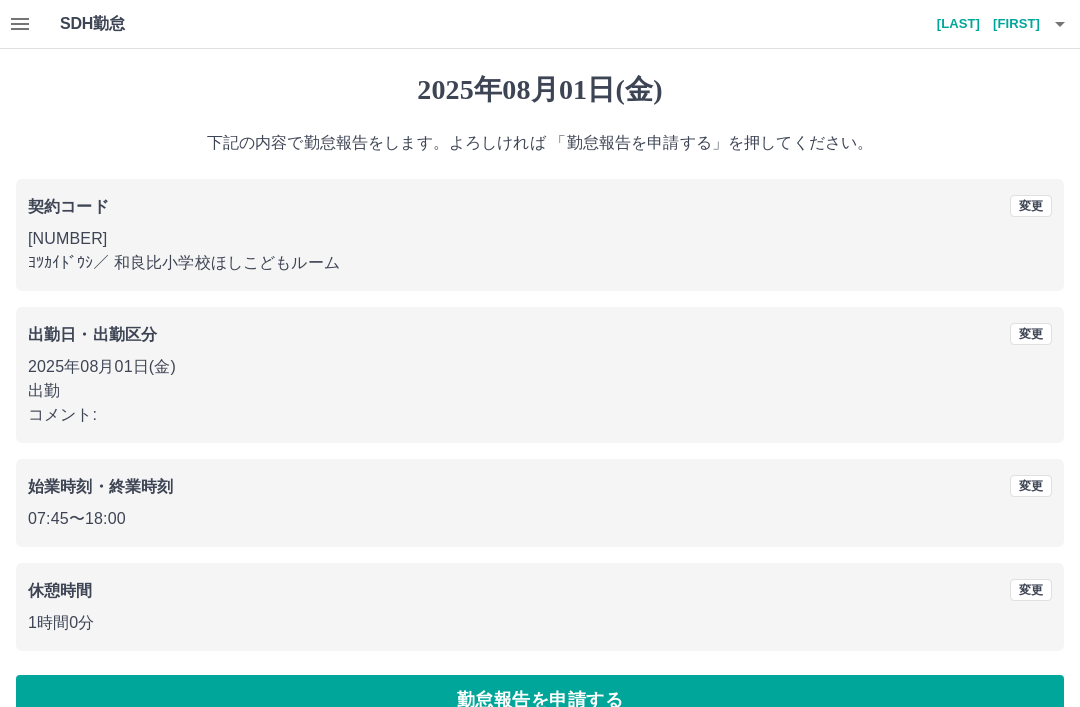 click on "勤怠報告を申請する" at bounding box center [540, 700] 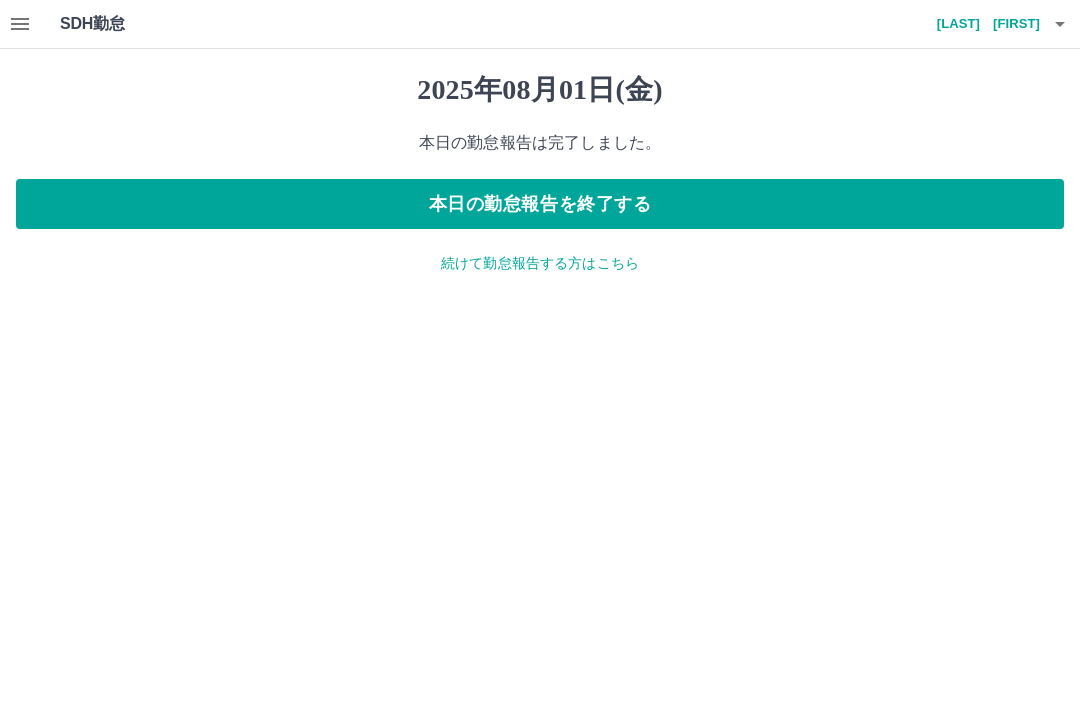 click on "本日の勤怠報告を終了する" at bounding box center [540, 204] 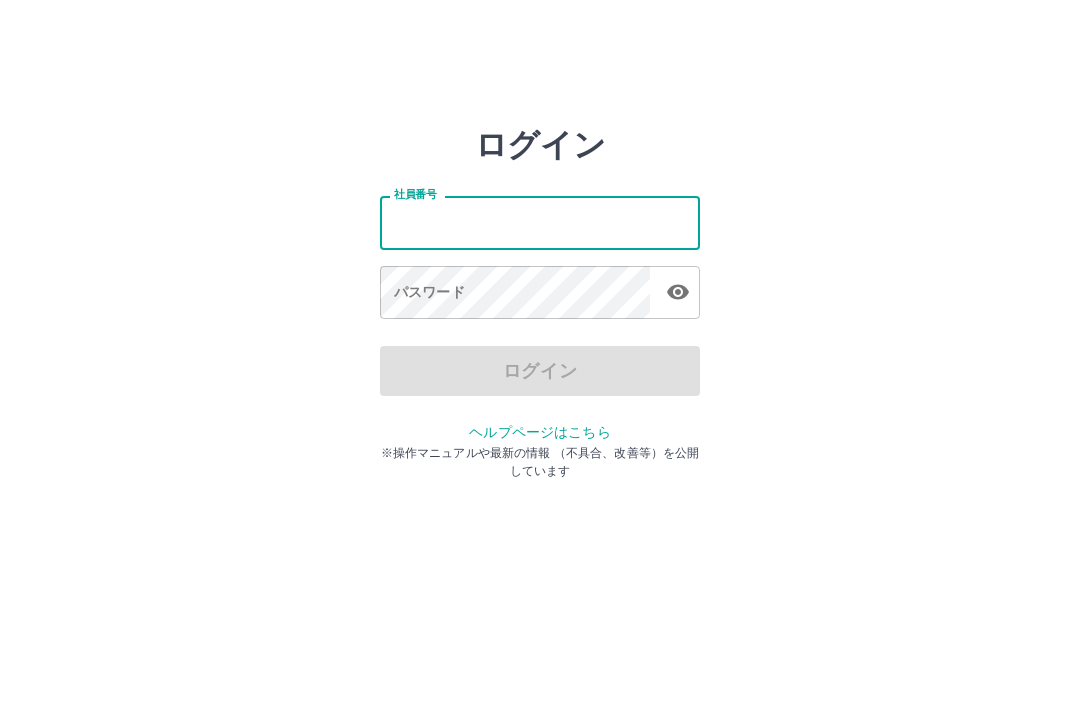 scroll, scrollTop: 0, scrollLeft: 0, axis: both 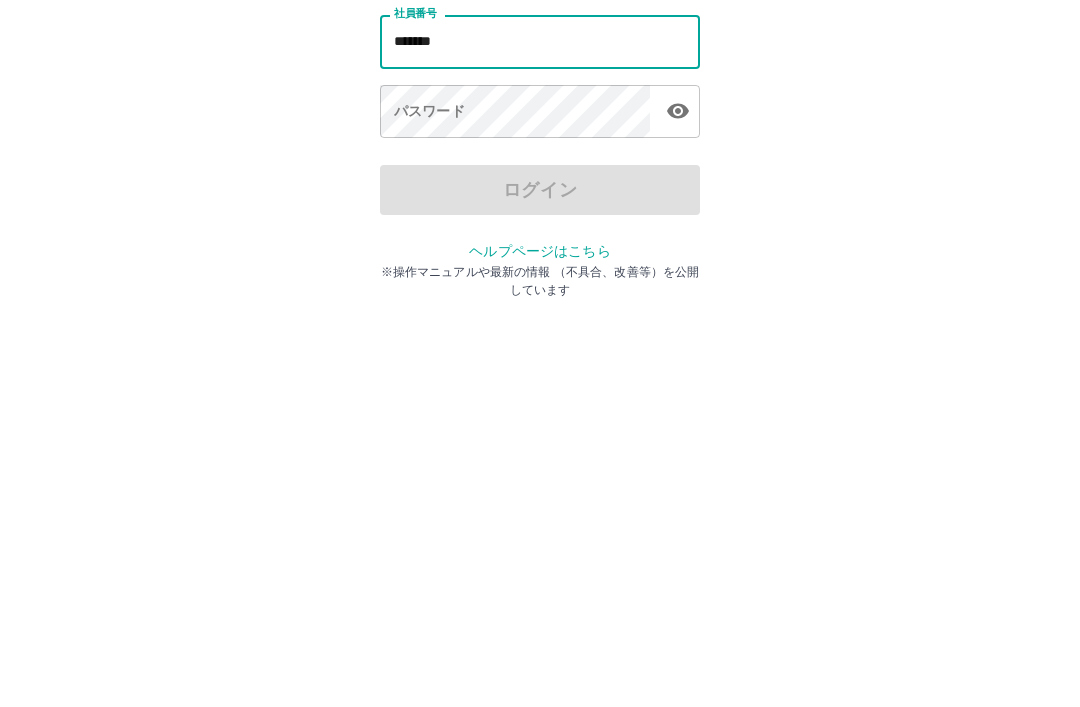 type on "*******" 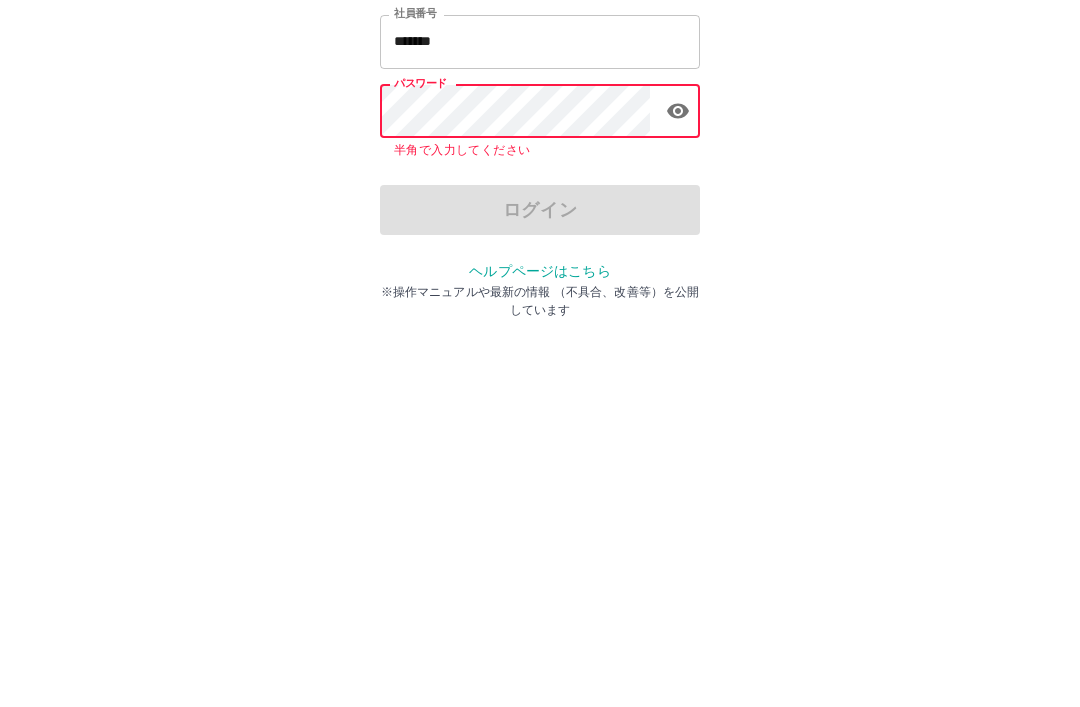 click on "ログイン" at bounding box center [540, 391] 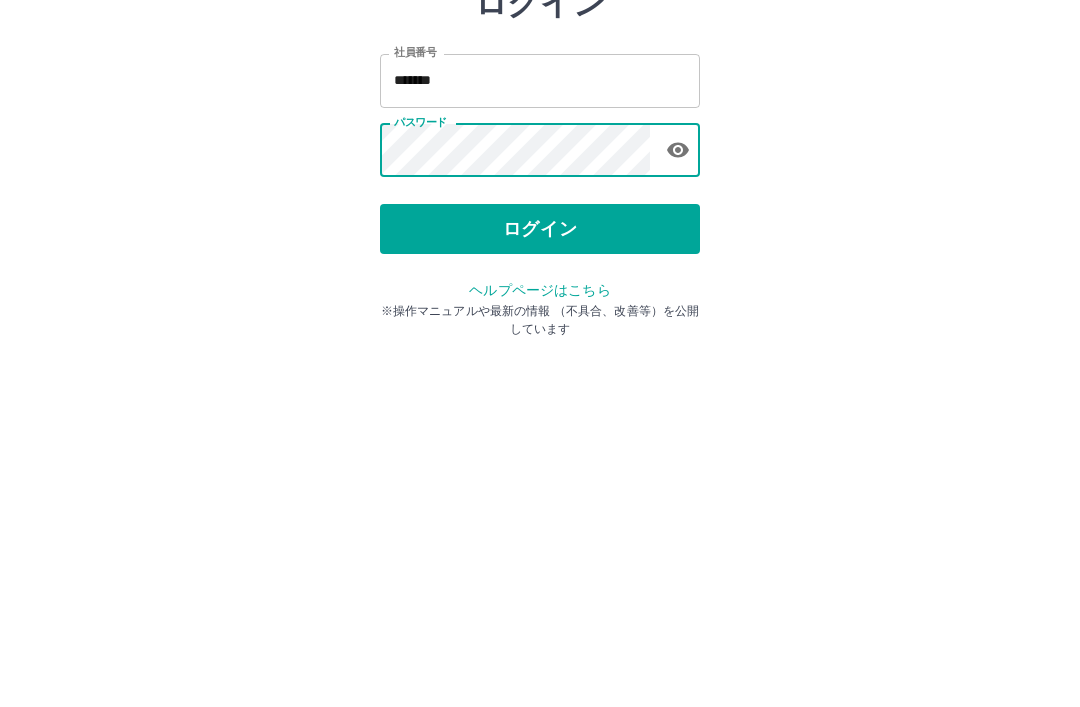 click on "ログイン" at bounding box center (540, 371) 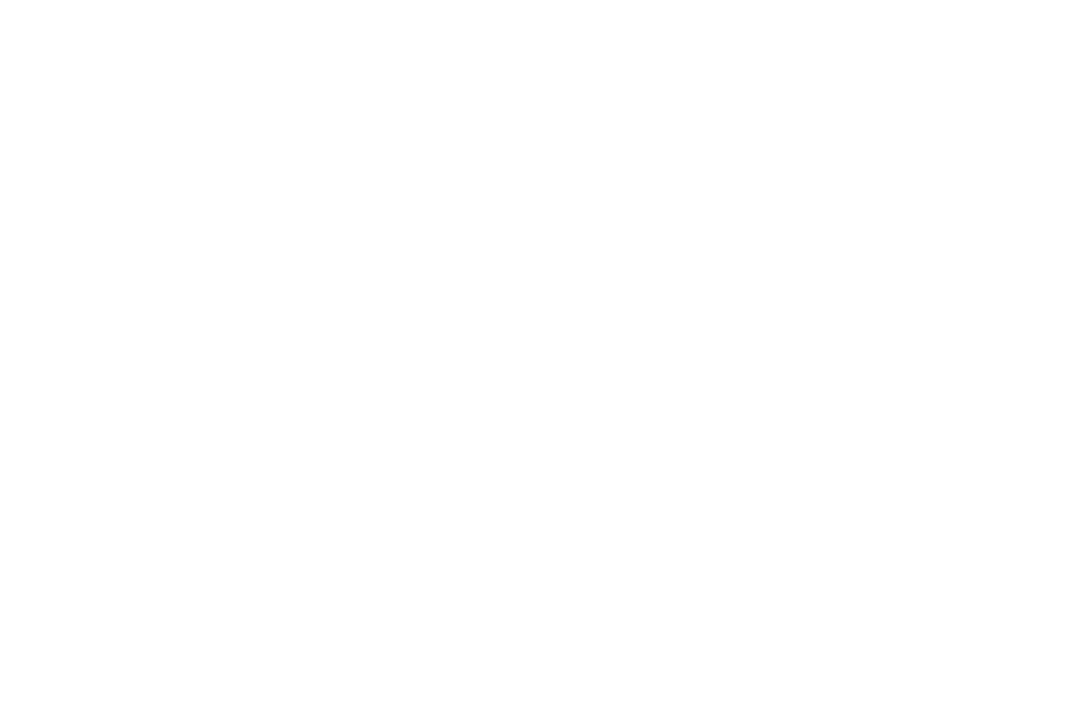 scroll, scrollTop: 0, scrollLeft: 0, axis: both 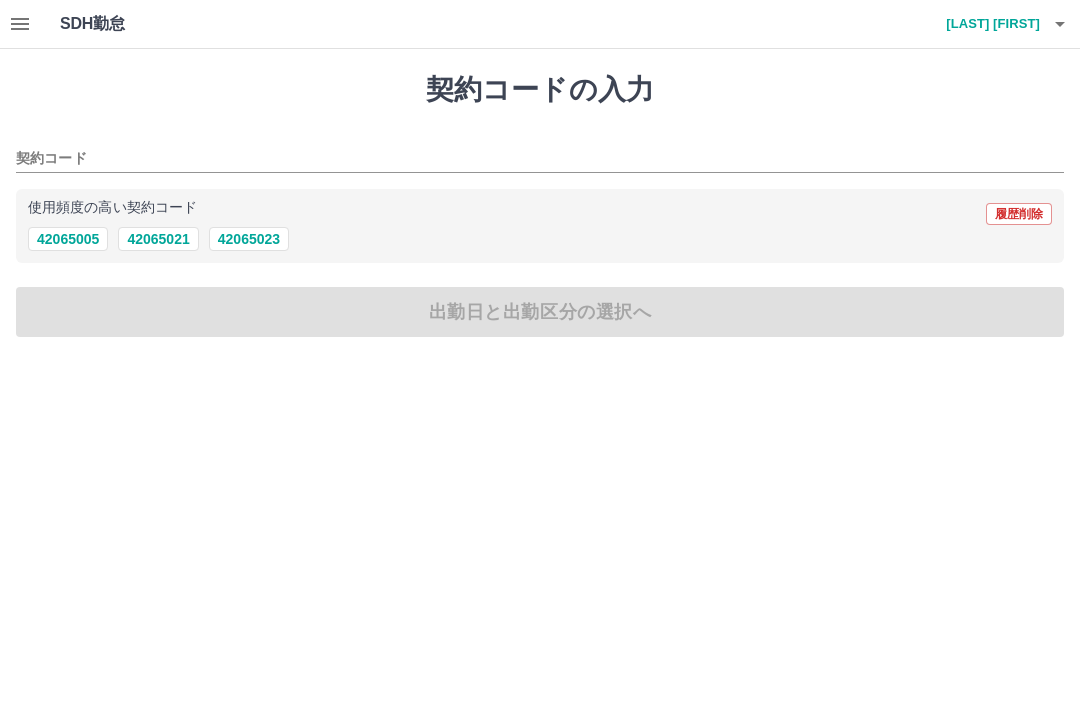 click on "42065023" at bounding box center (249, 239) 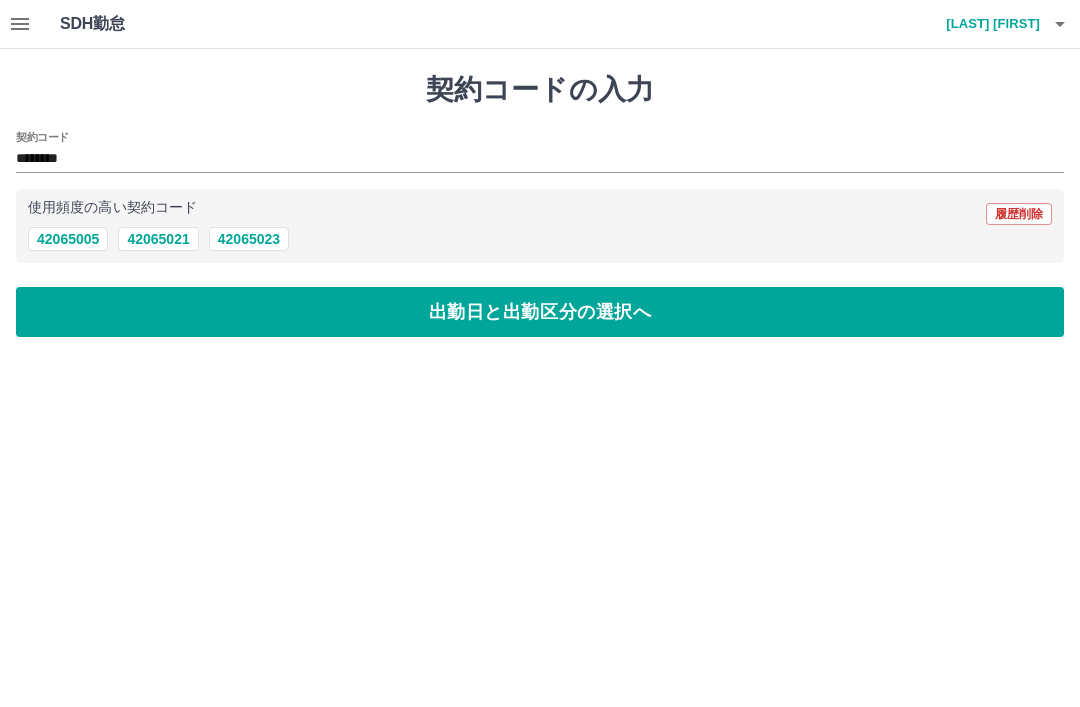 click on "42065023" at bounding box center (249, 239) 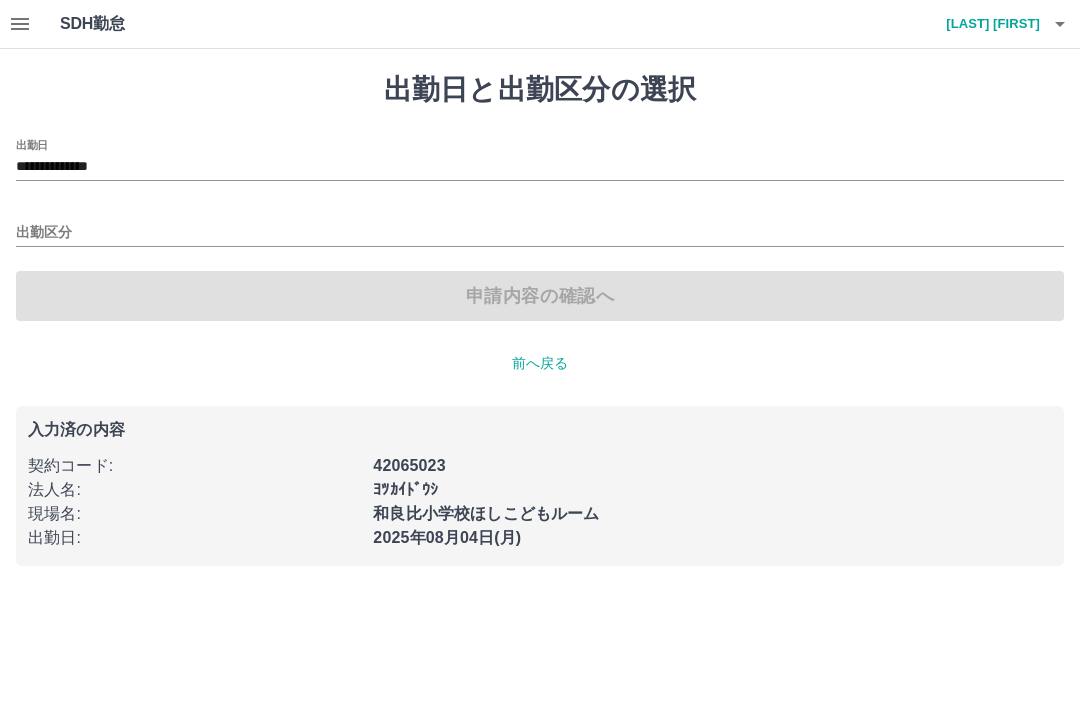 click on "**********" at bounding box center [540, 167] 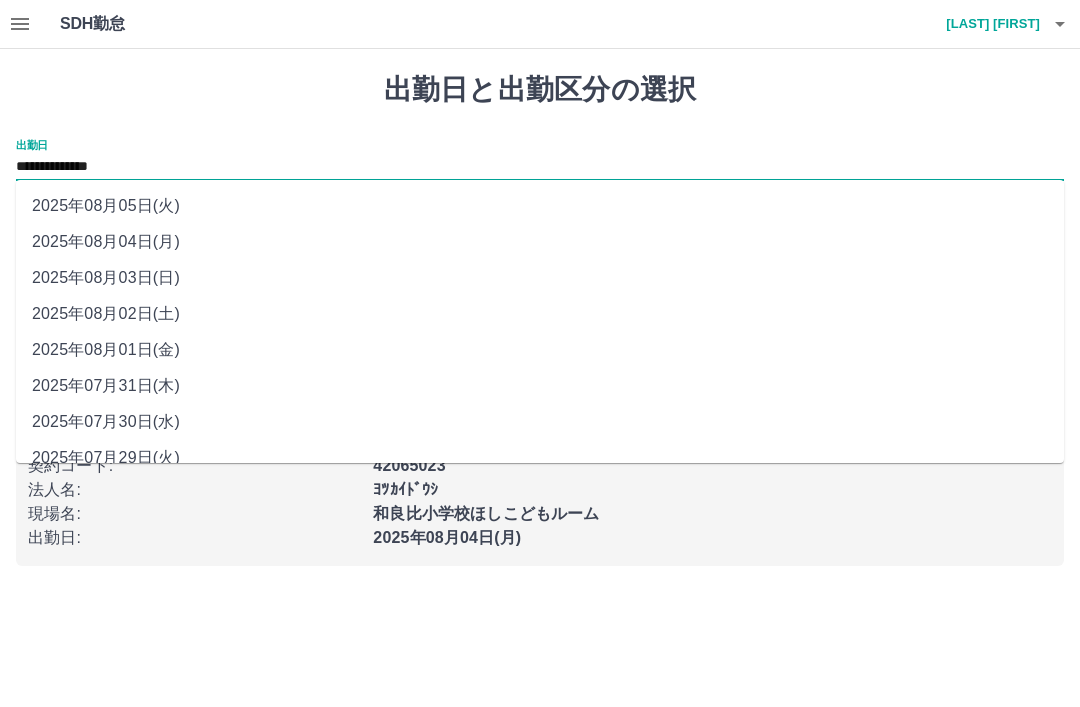 click on "2025年08月02日(土)" at bounding box center (540, 314) 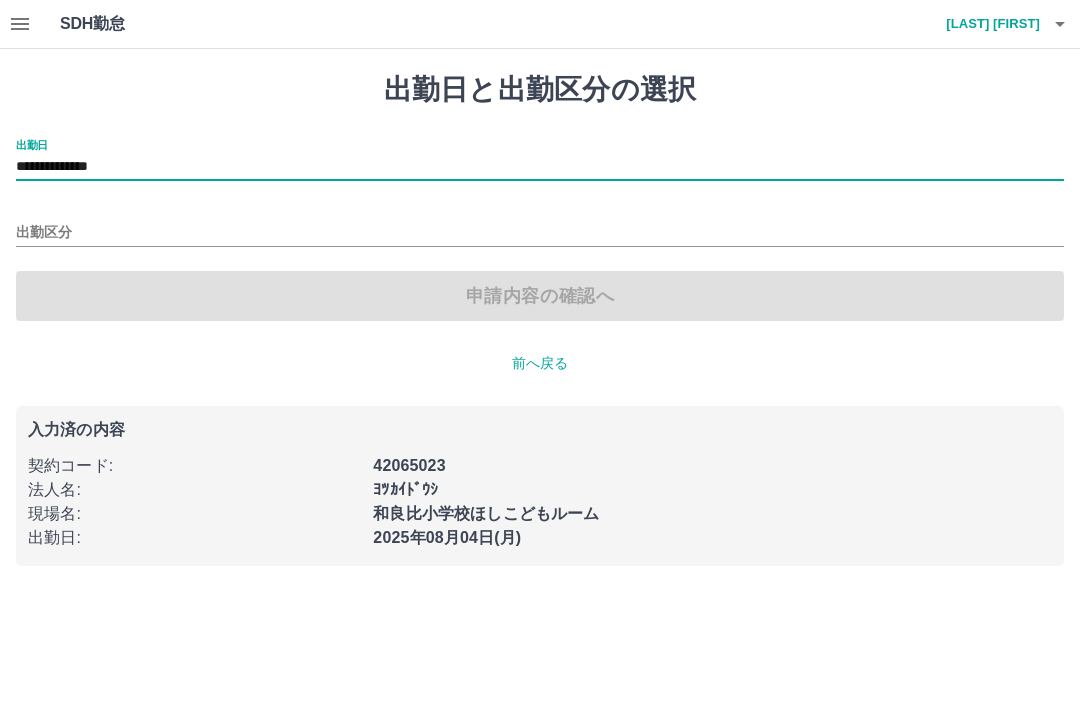 click on "出勤区分" at bounding box center [540, 233] 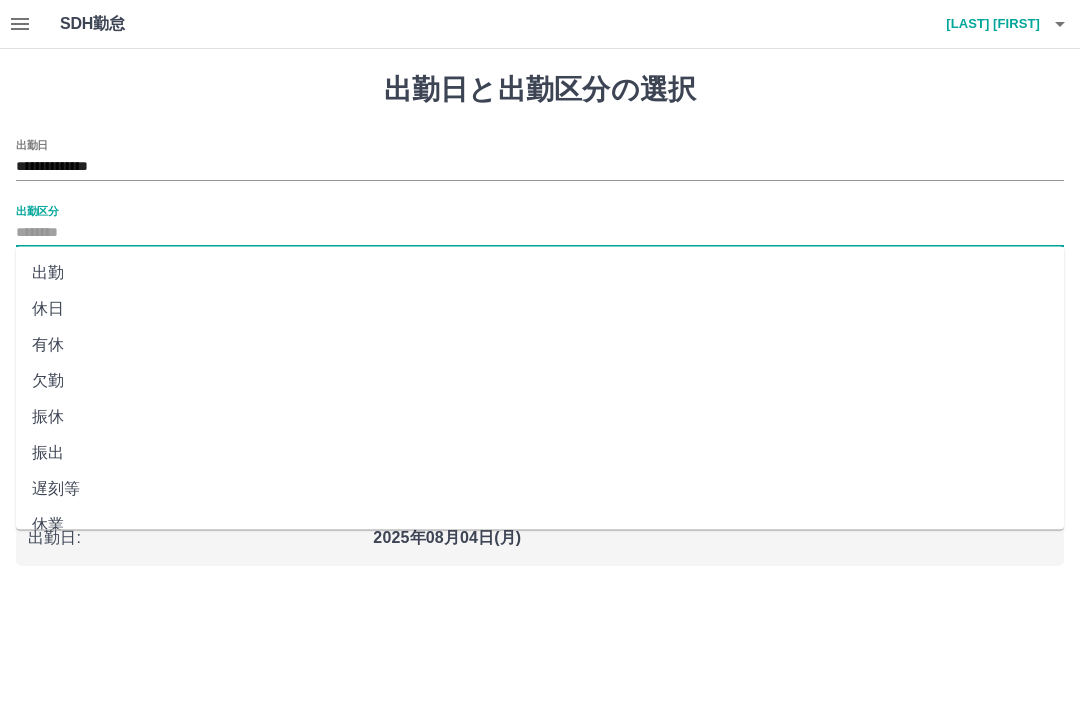 click on "休日" at bounding box center (540, 309) 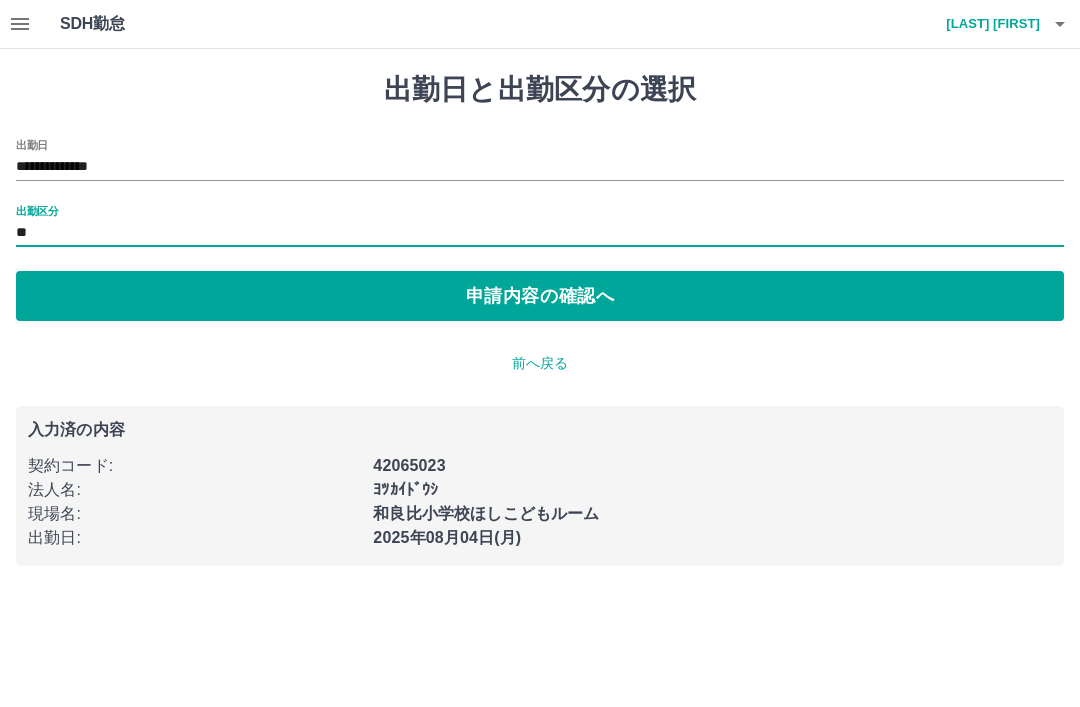 click on "申請内容の確認へ" at bounding box center (540, 296) 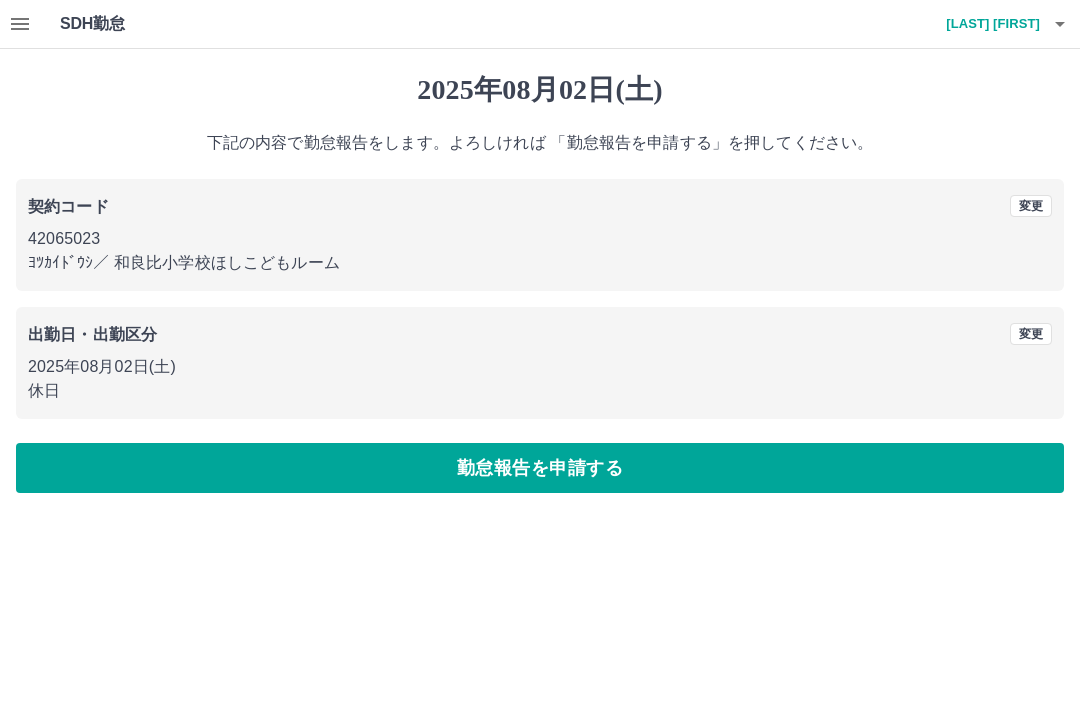 click on "勤怠報告を申請する" at bounding box center (540, 468) 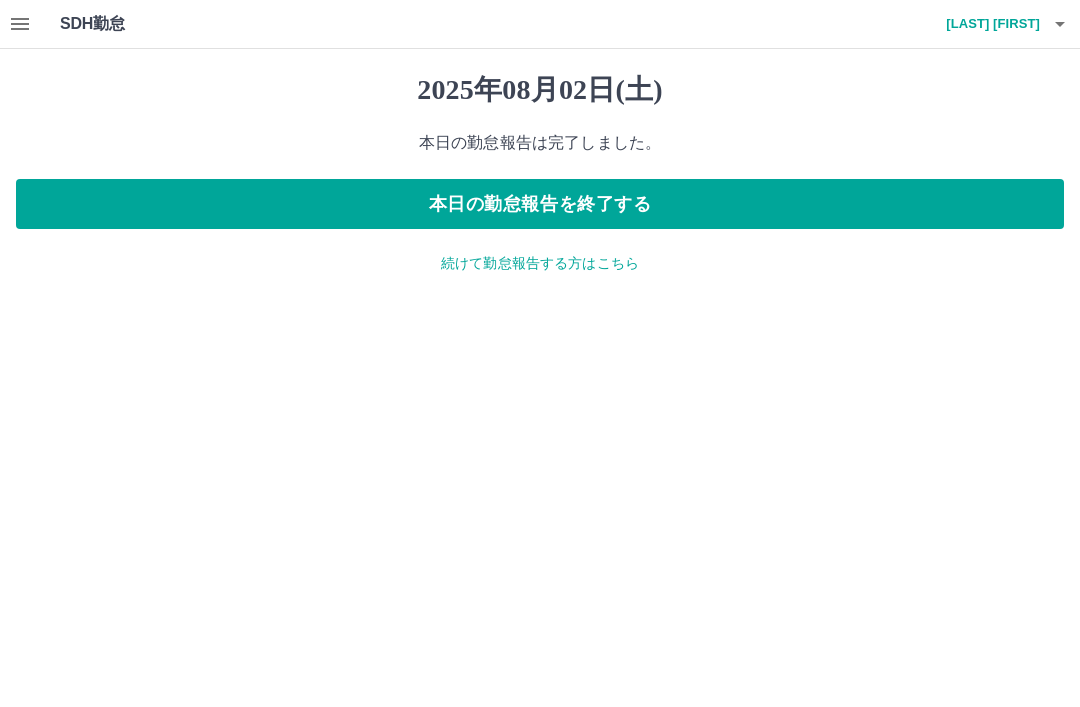 click on "続けて勤怠報告する方はこちら" at bounding box center [540, 263] 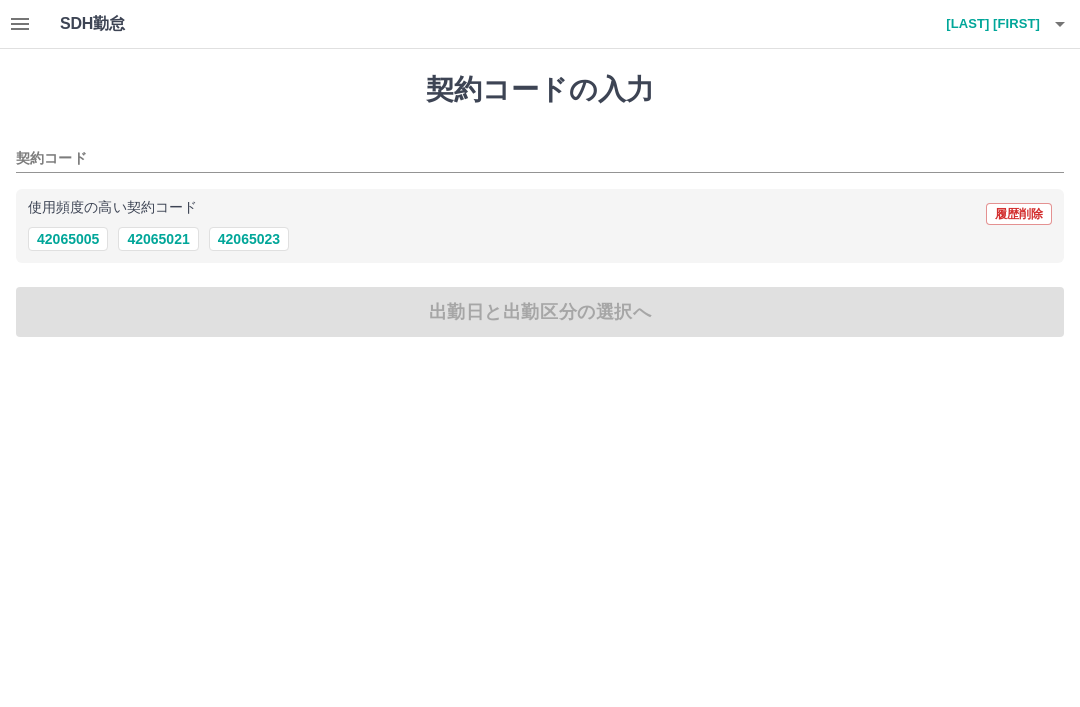 click on "[NUMBER]" at bounding box center [249, 239] 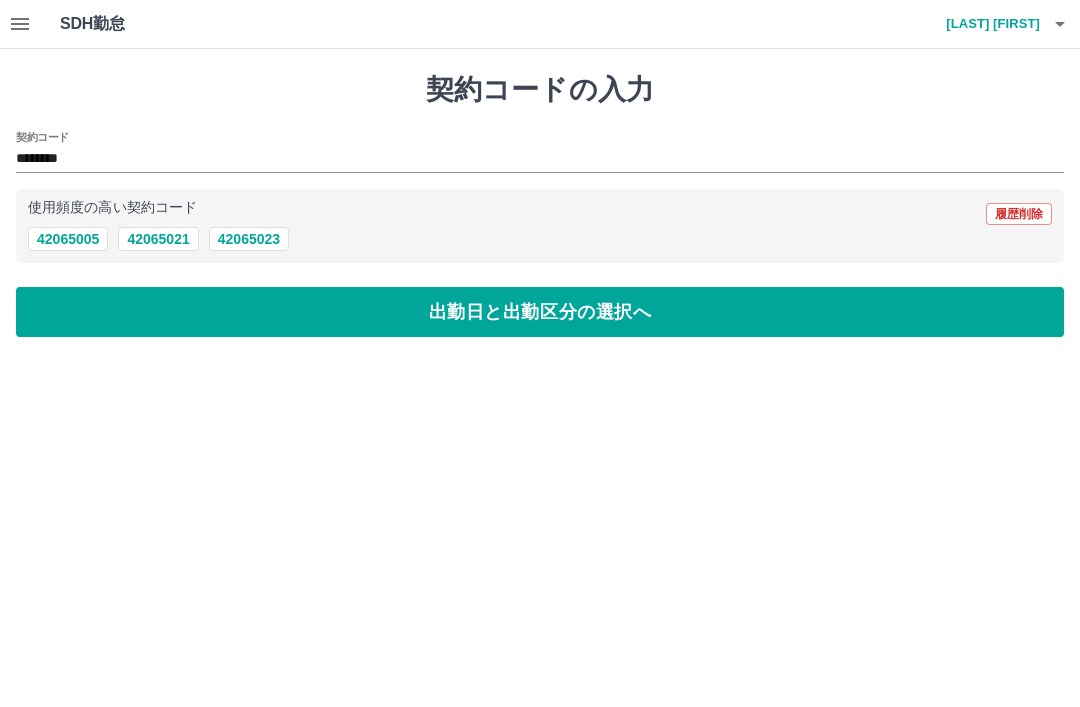 click on "出勤日と出勤区分の選択へ" at bounding box center [540, 312] 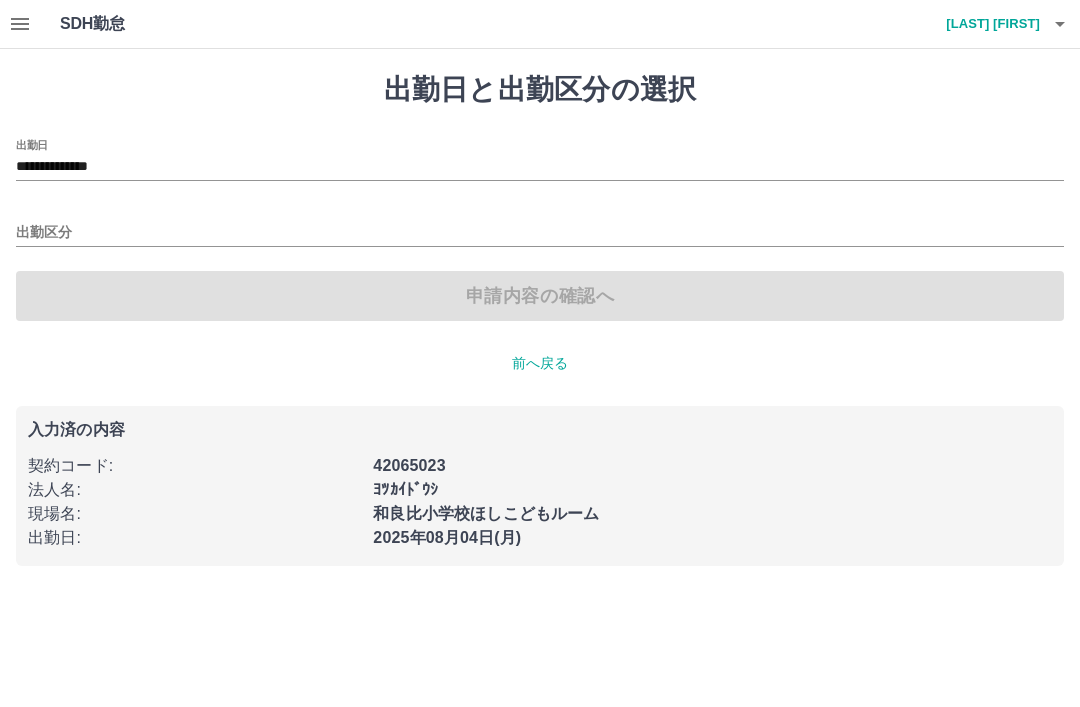 click on "**********" at bounding box center (540, 167) 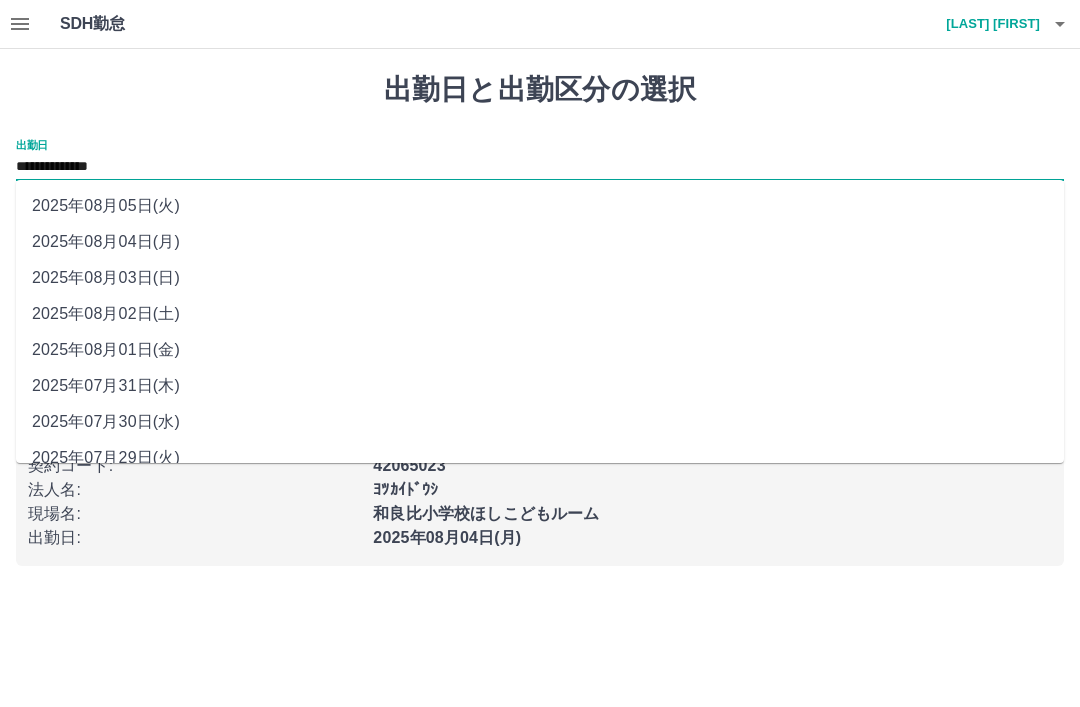 click on "2025年08月03日(日)" at bounding box center (540, 278) 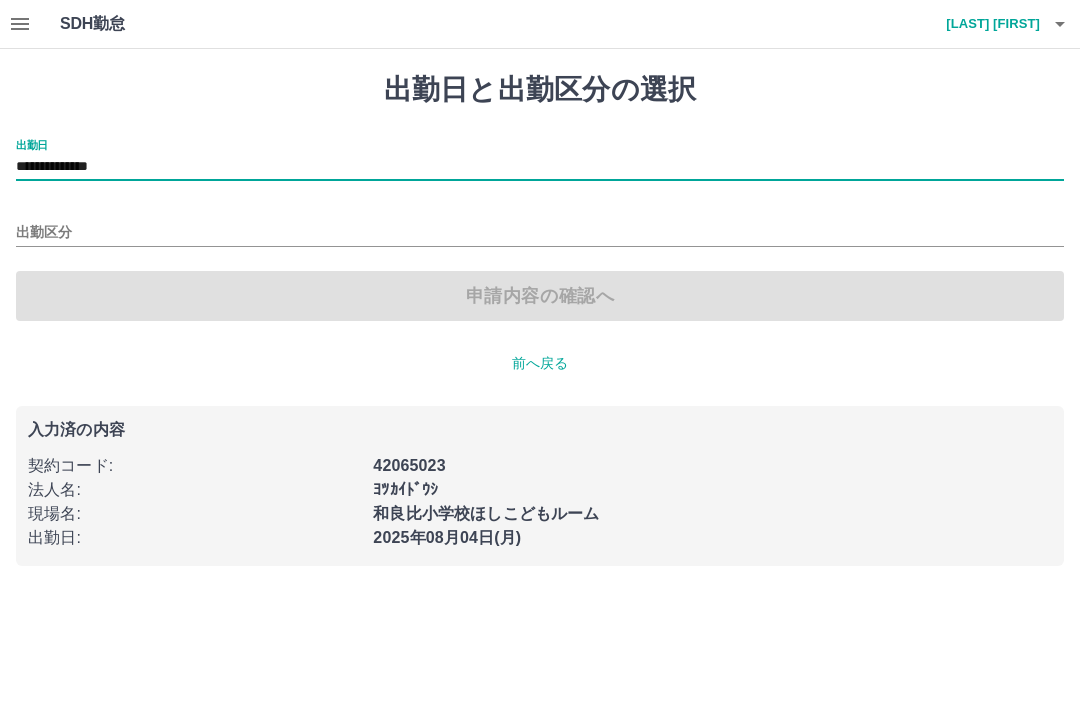 click on "出勤区分" at bounding box center (540, 233) 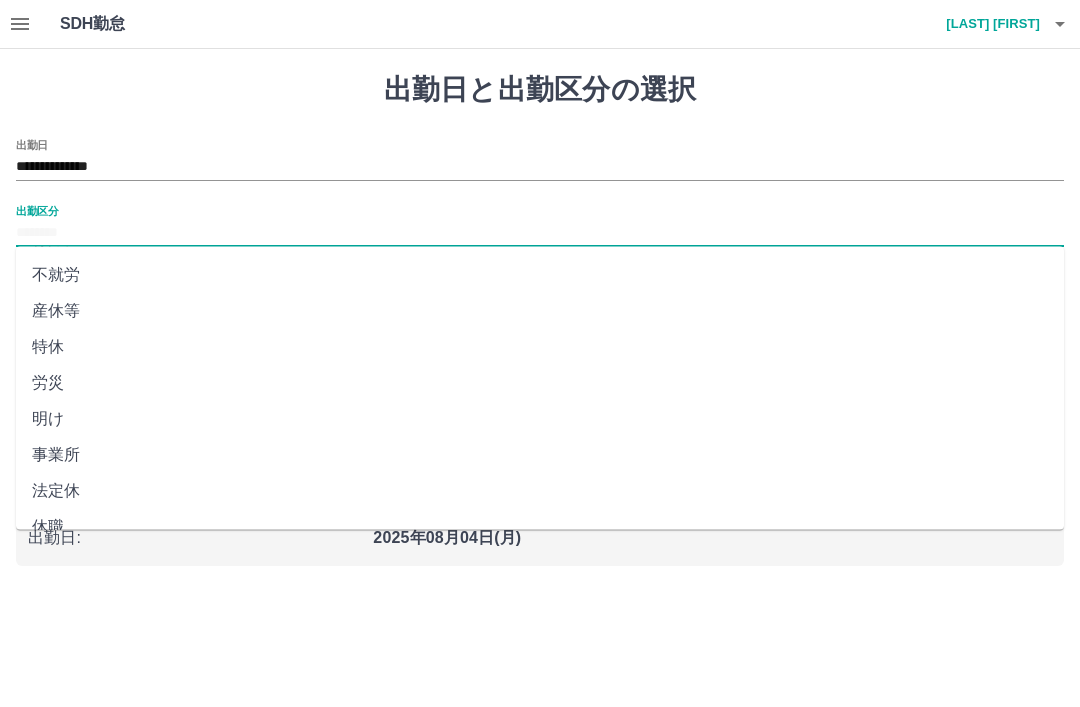 scroll, scrollTop: 356, scrollLeft: 0, axis: vertical 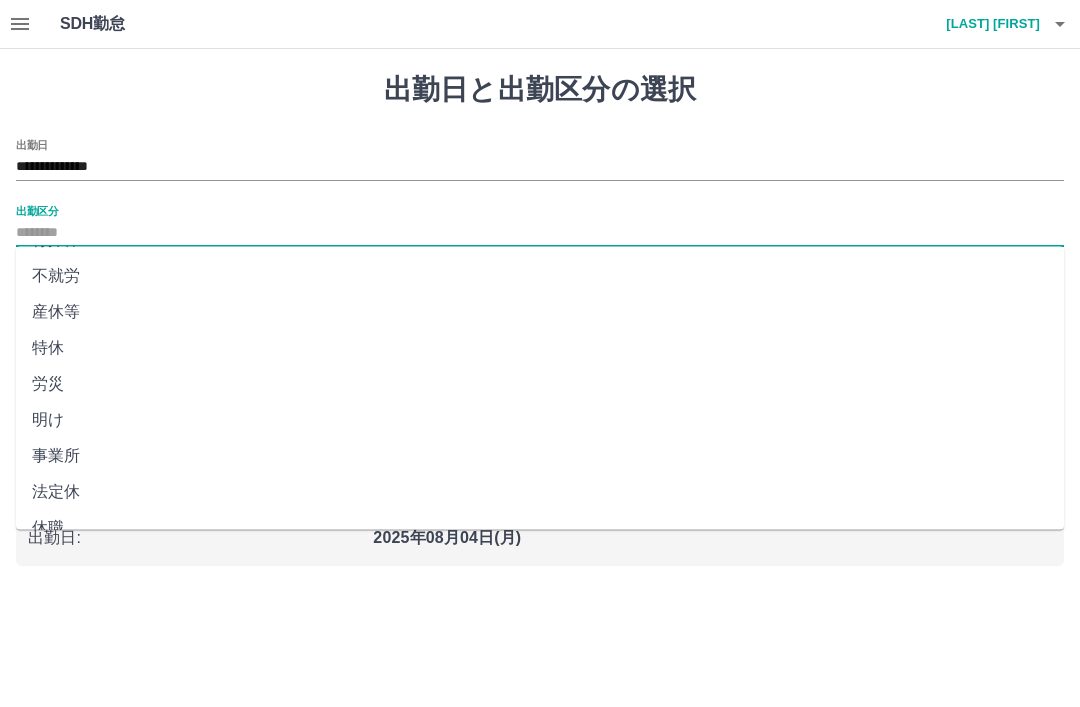 click on "法定休" at bounding box center [540, 493] 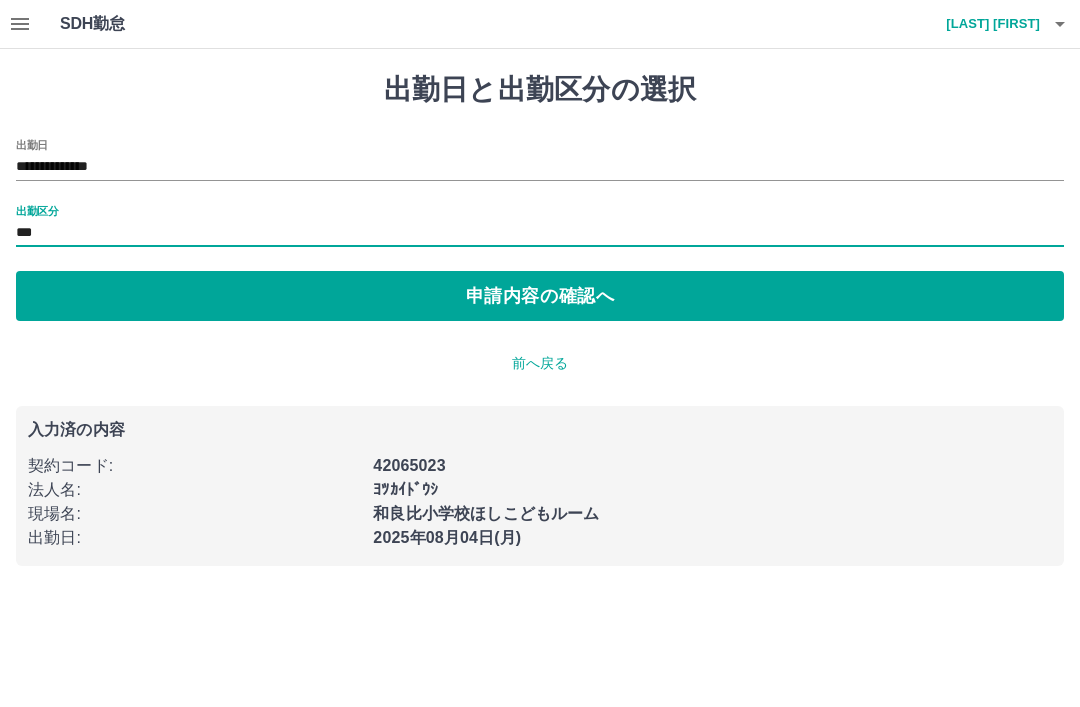 click on "申請内容の確認へ" at bounding box center (540, 296) 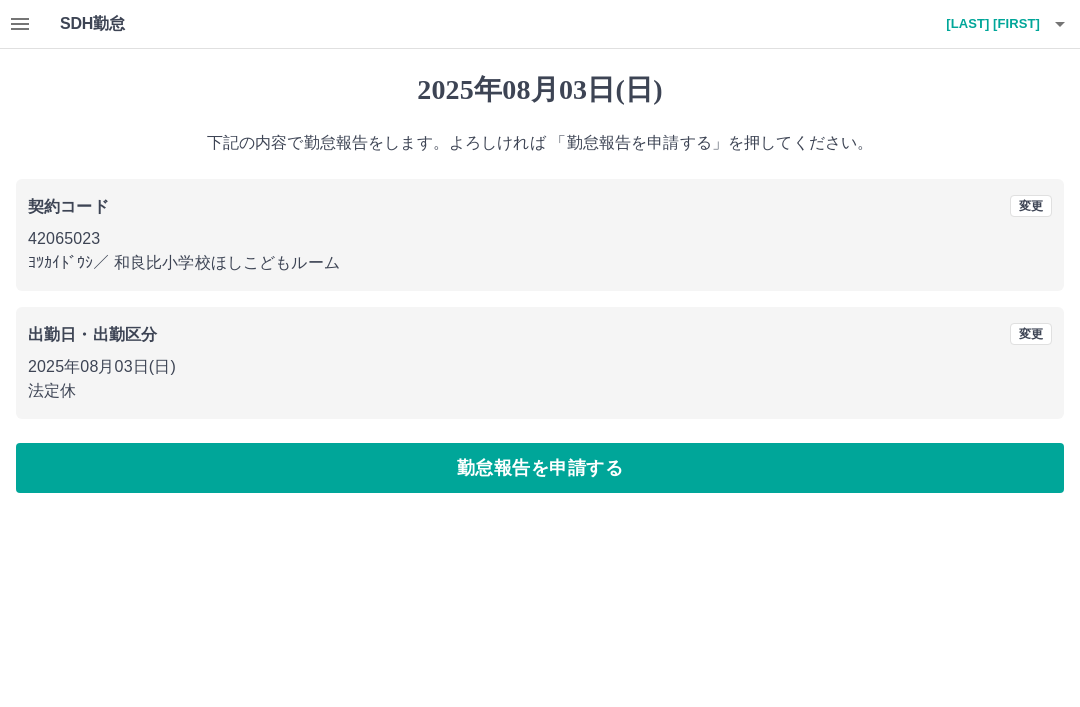 click on "勤怠報告を申請する" at bounding box center (540, 468) 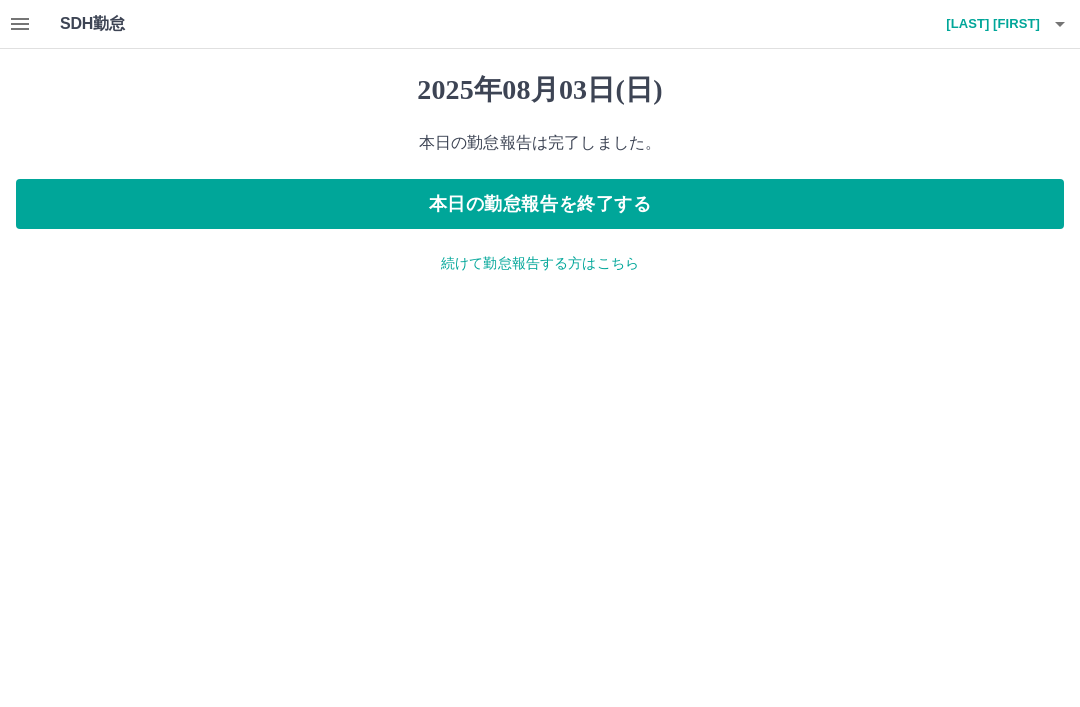click on "続けて勤怠報告する方はこちら" at bounding box center [540, 263] 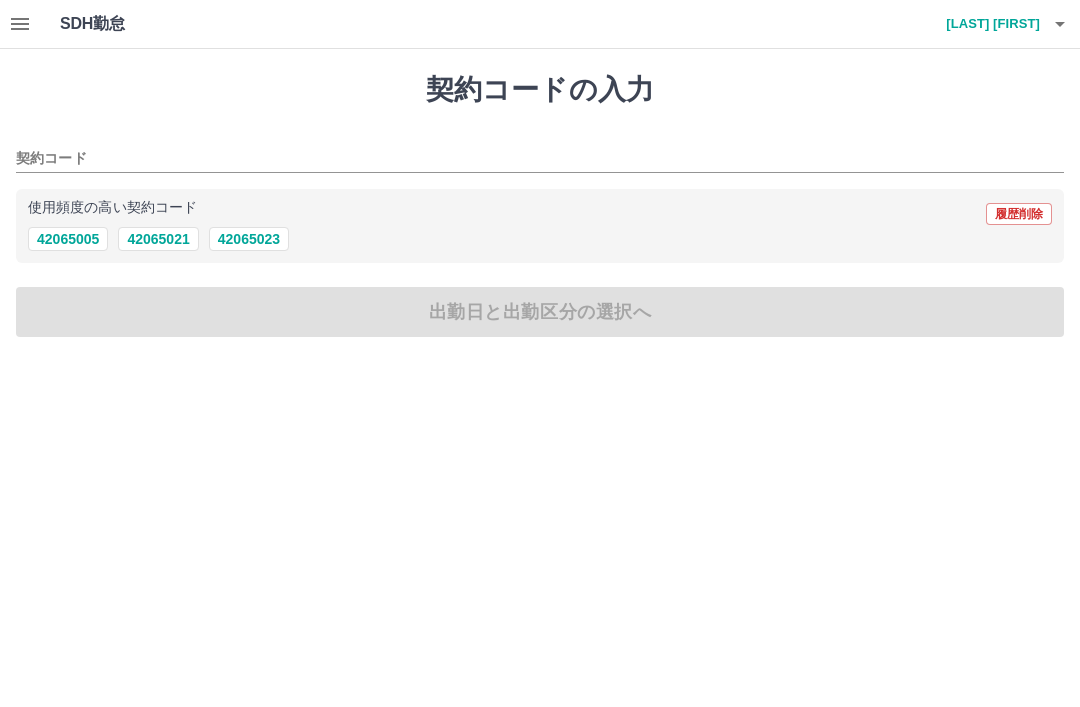 click on "42065023" at bounding box center [249, 239] 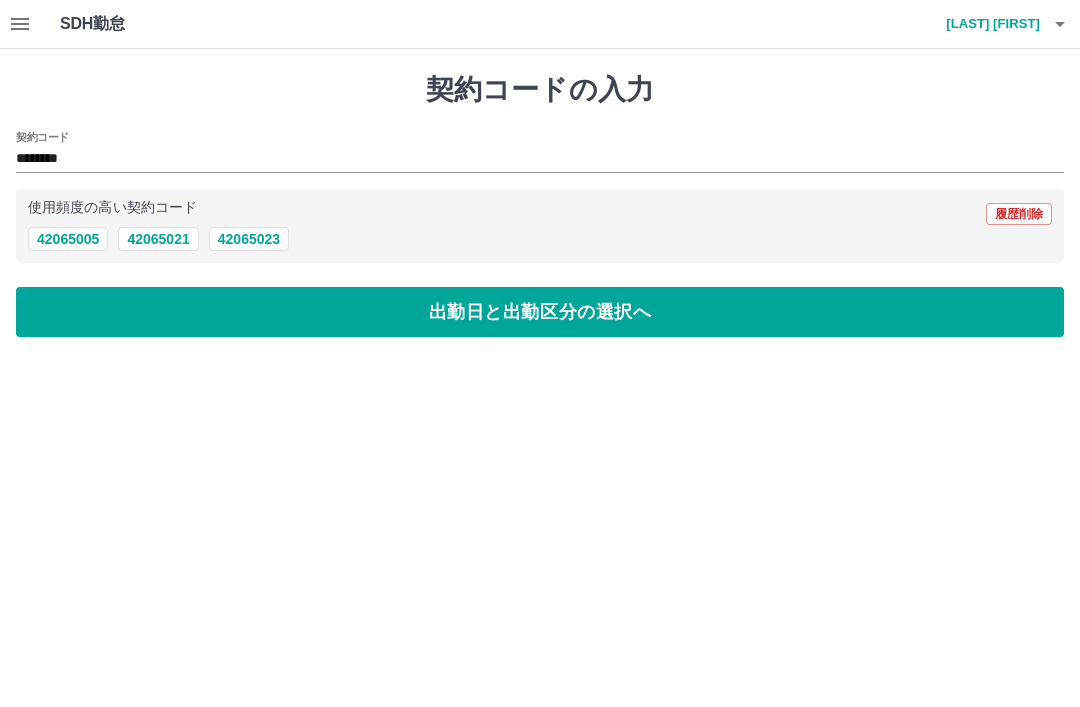 click on "出勤日と出勤区分の選択へ" at bounding box center [540, 312] 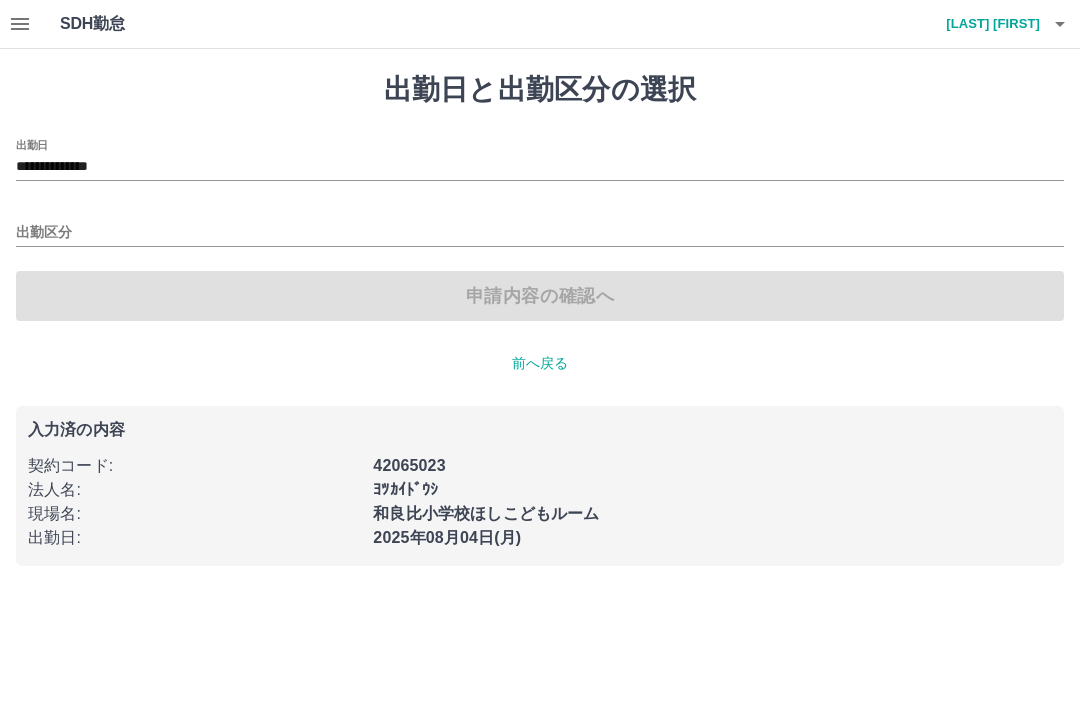 click on "**********" at bounding box center [540, 167] 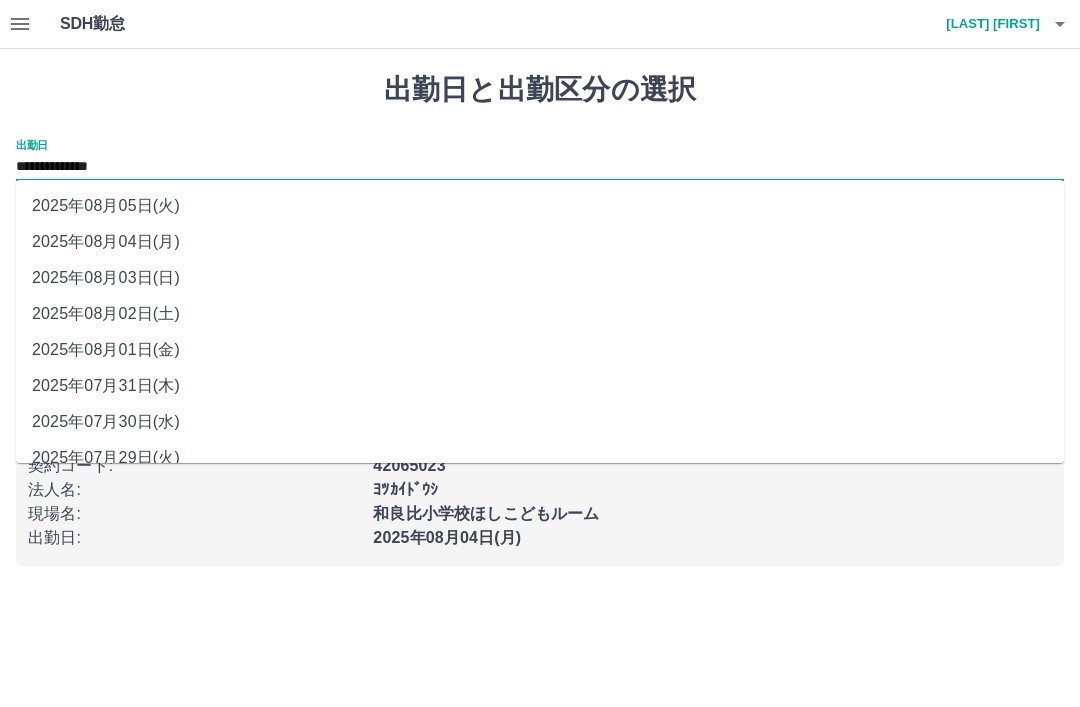 click on "**********" at bounding box center (540, 295) 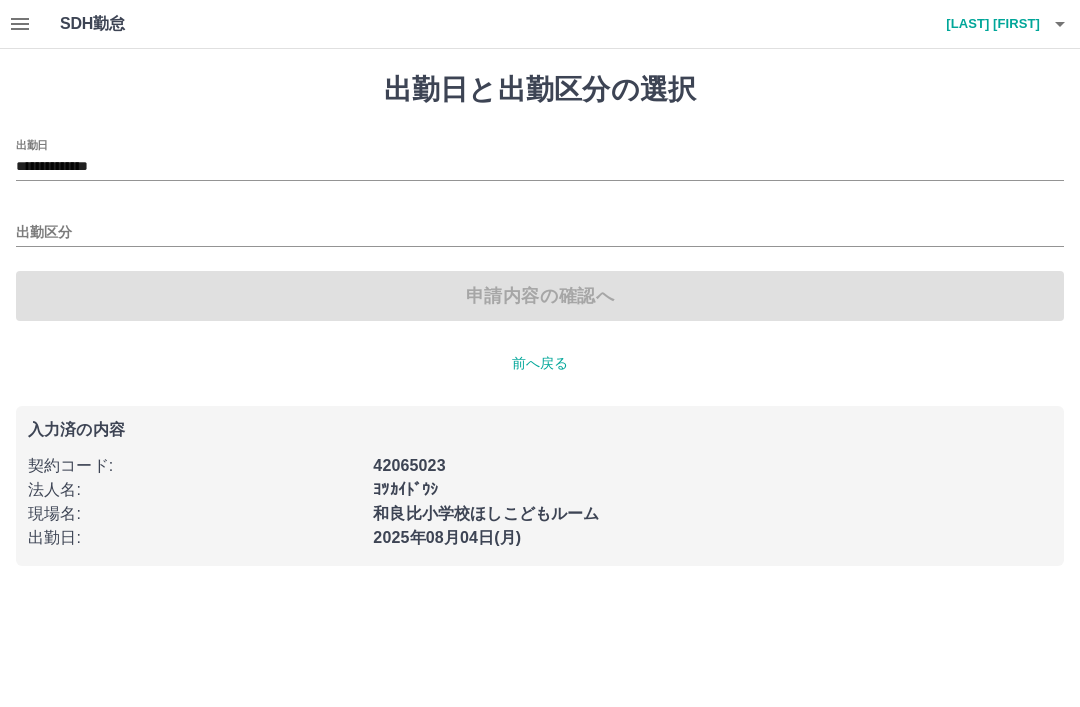 click on "出勤区分" at bounding box center (540, 233) 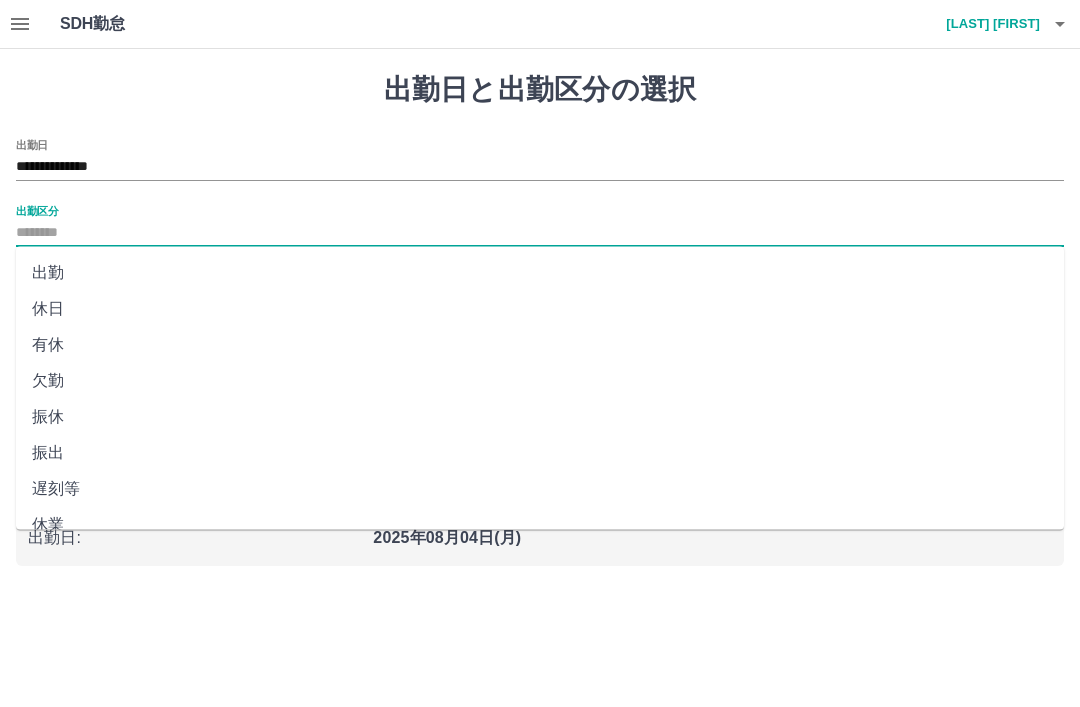 click on "休日" at bounding box center (540, 309) 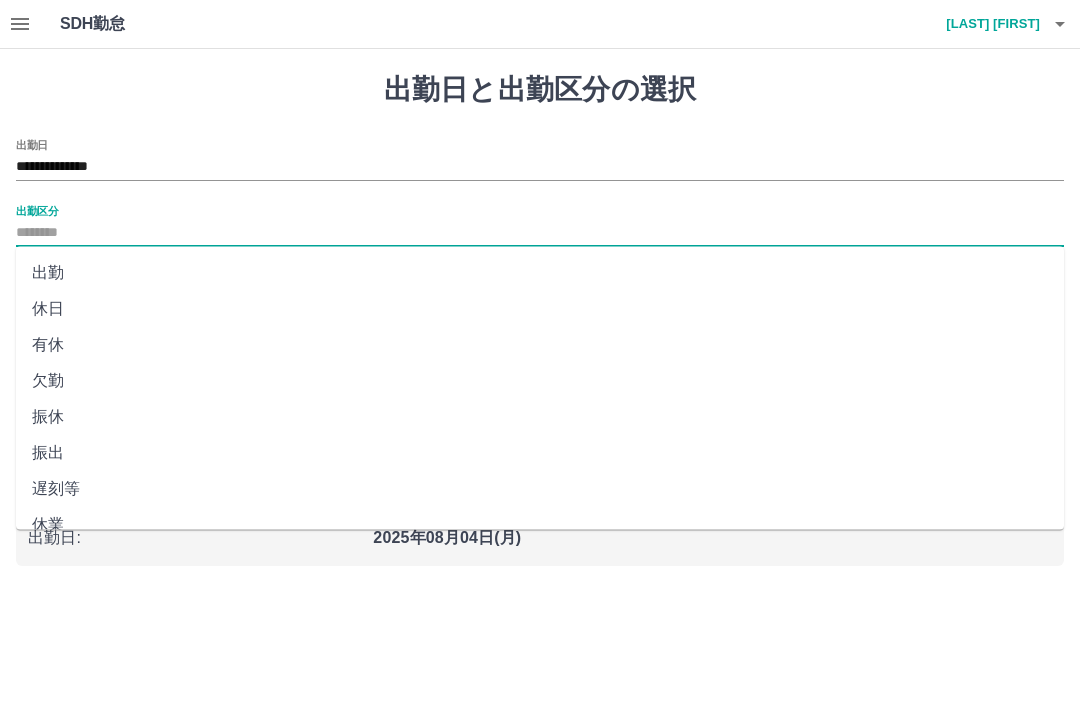 type on "**" 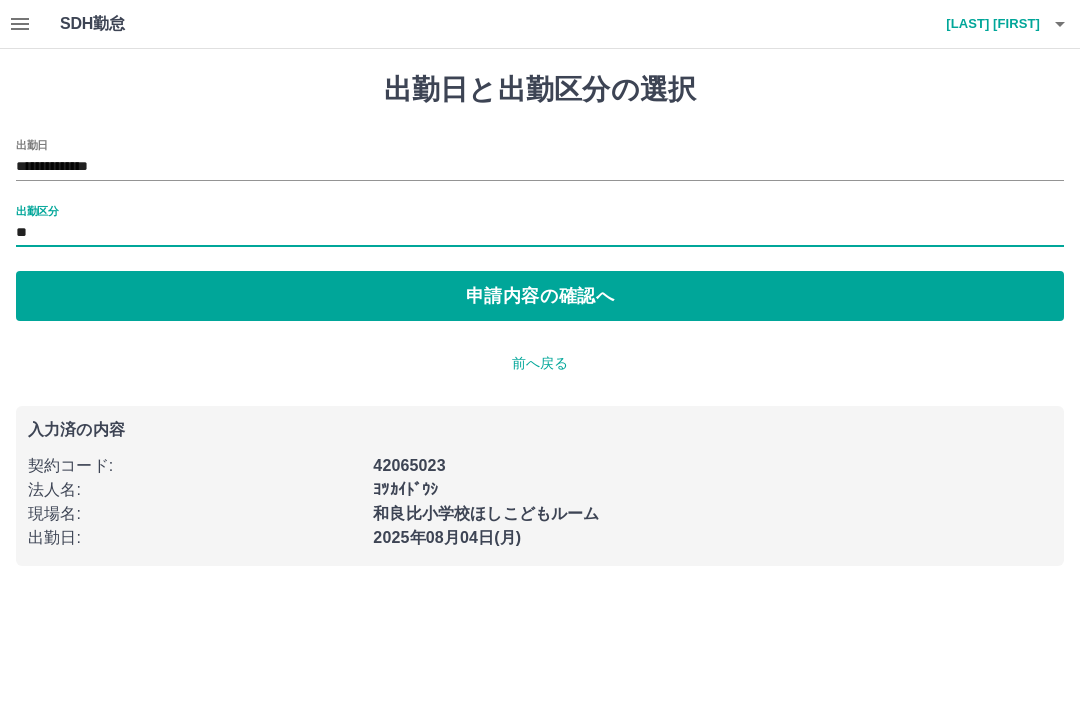 click on "**********" at bounding box center (540, 295) 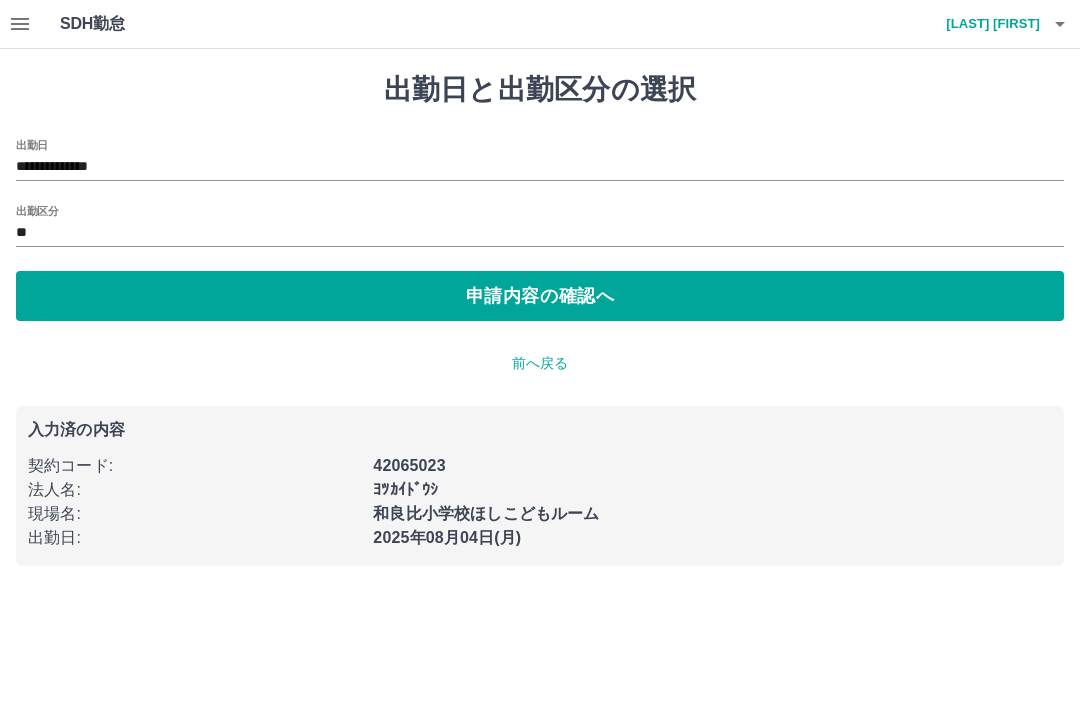 click on "申請内容の確認へ" at bounding box center (540, 296) 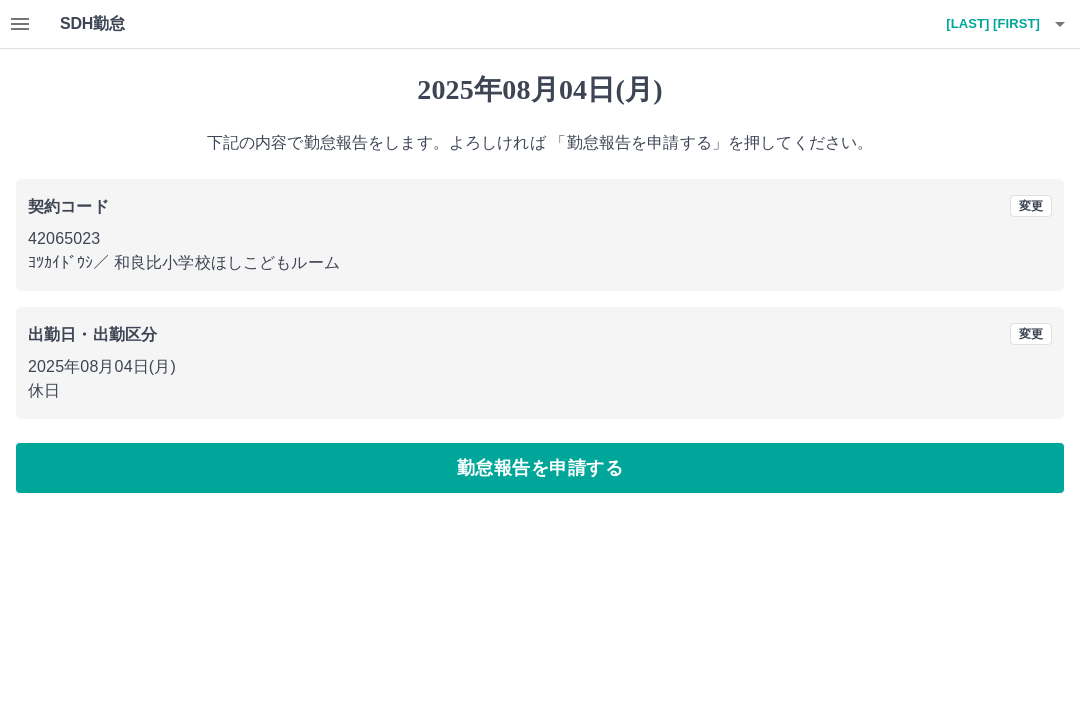 click on "変更" at bounding box center [1031, 334] 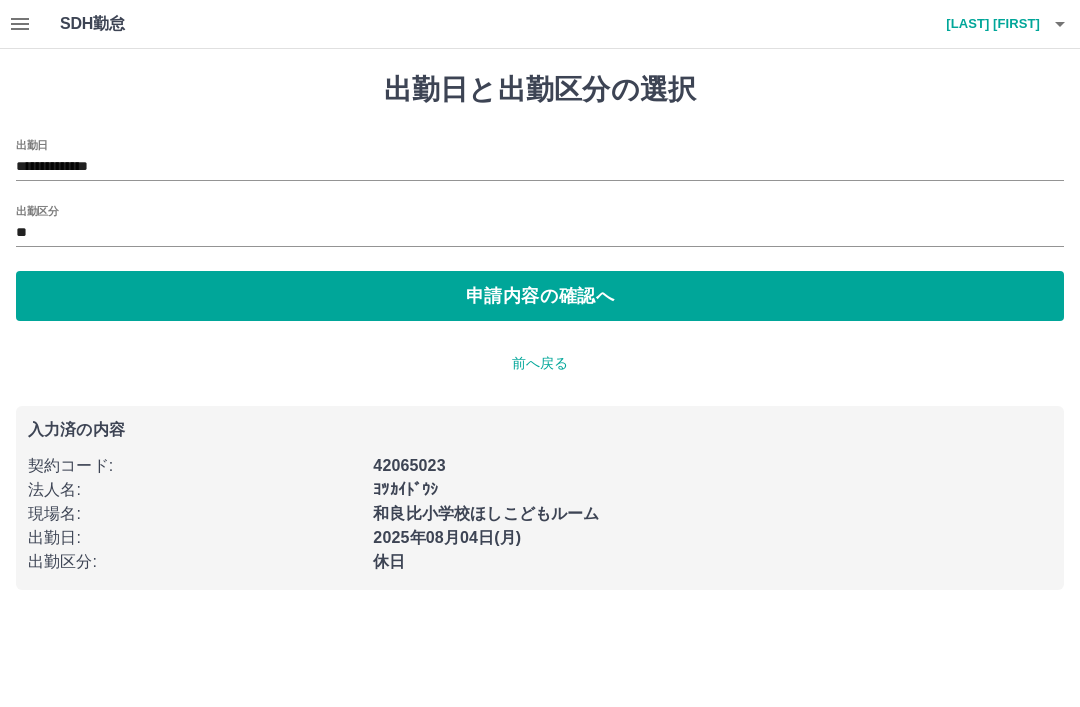 click on "**" at bounding box center (540, 233) 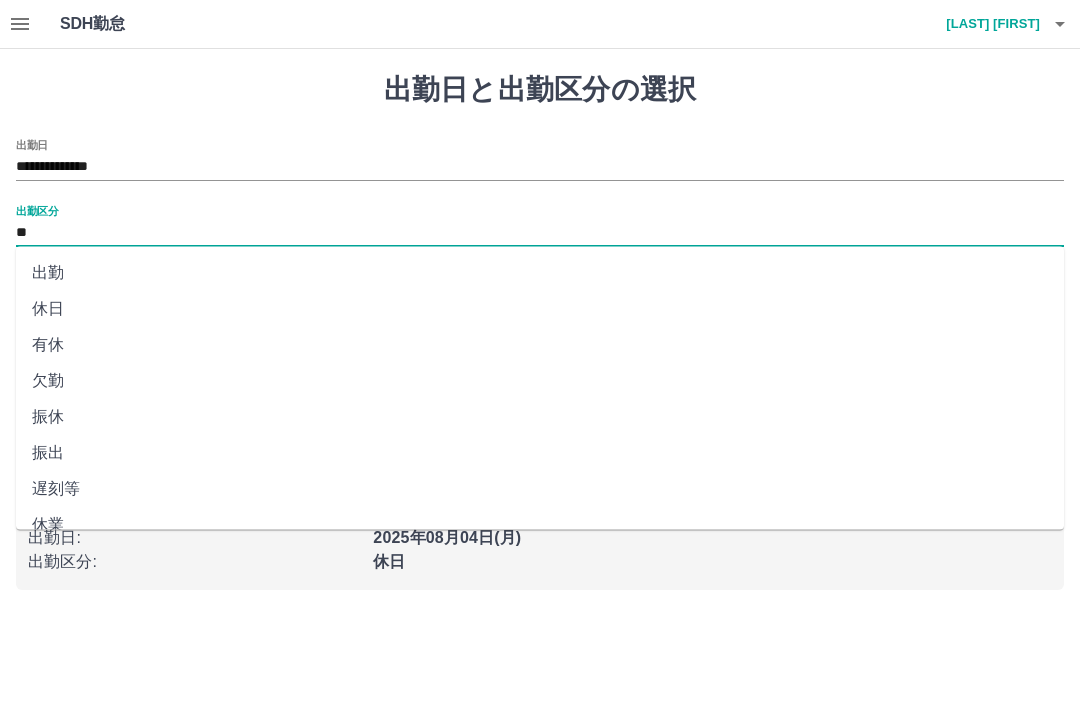 click on "出勤" at bounding box center (540, 273) 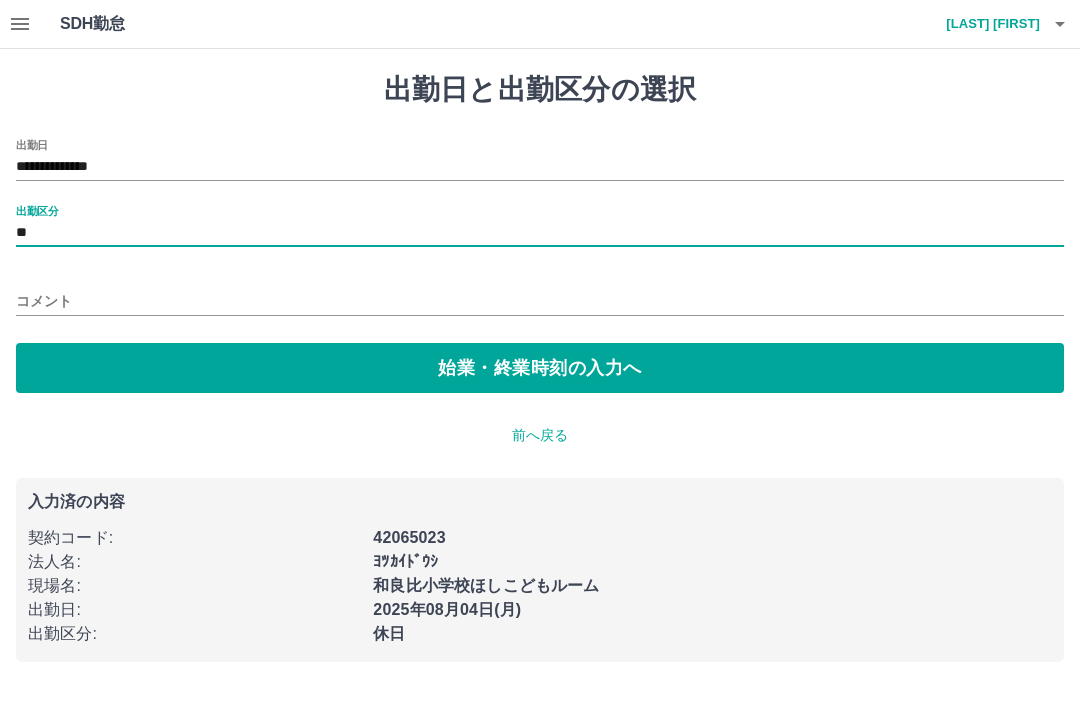 click on "始業・終業時刻の入力へ" at bounding box center [540, 368] 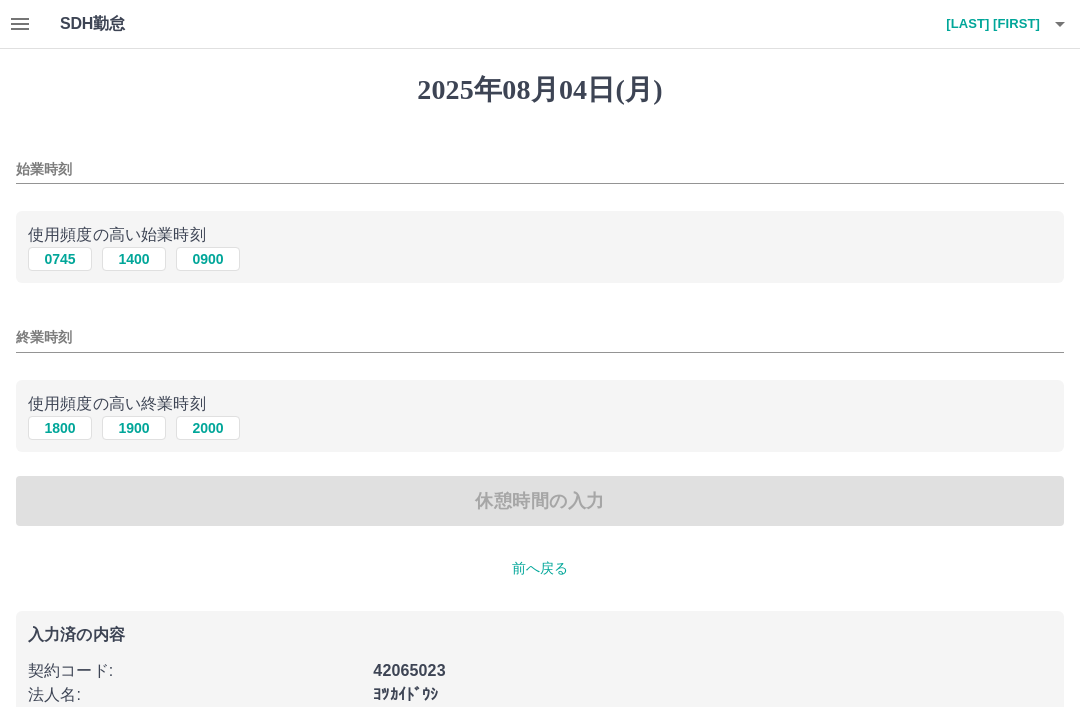 click on "0745" at bounding box center [60, 259] 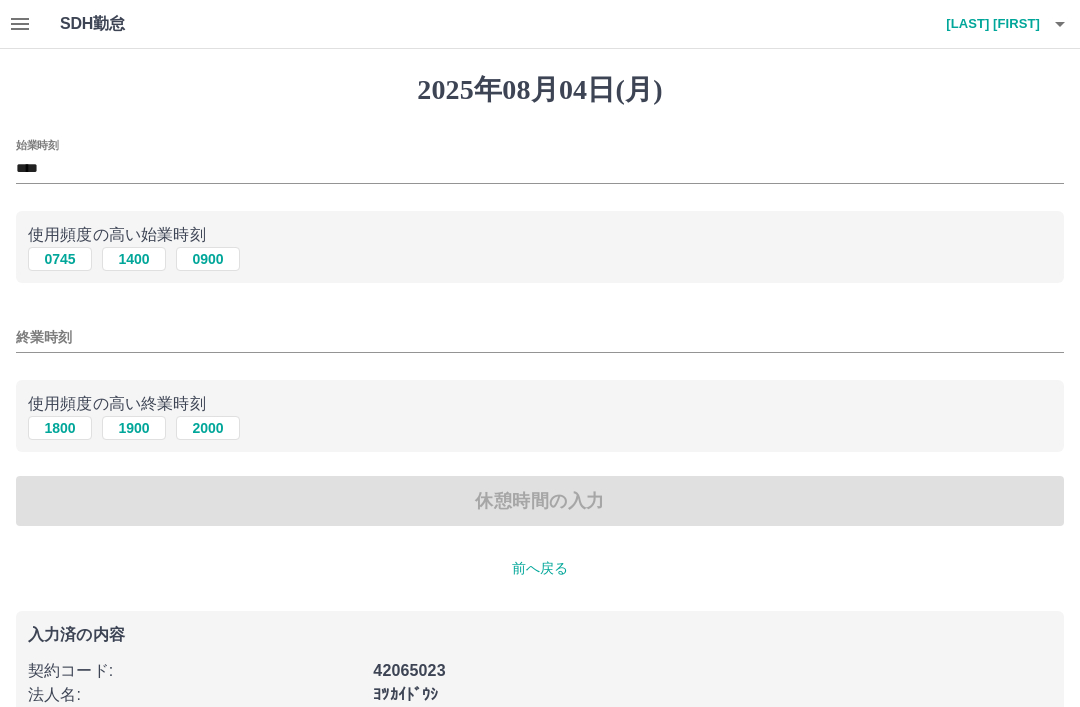 click on "終業時刻" at bounding box center (540, 337) 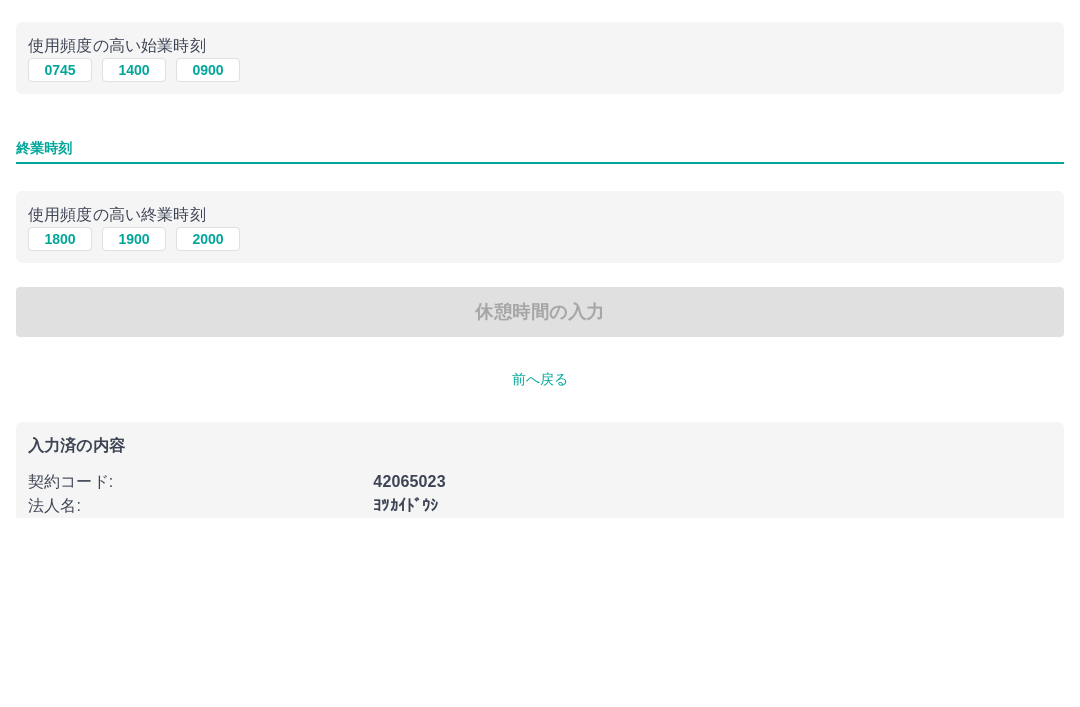 click on "1800" at bounding box center [60, 428] 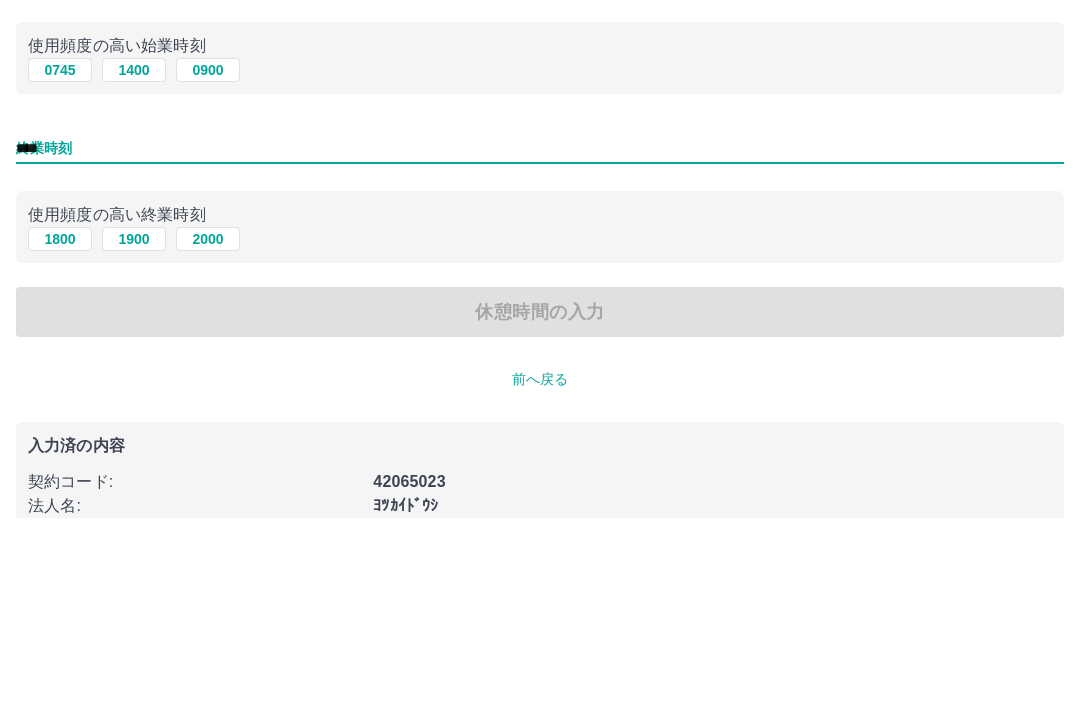 scroll, scrollTop: 114, scrollLeft: 0, axis: vertical 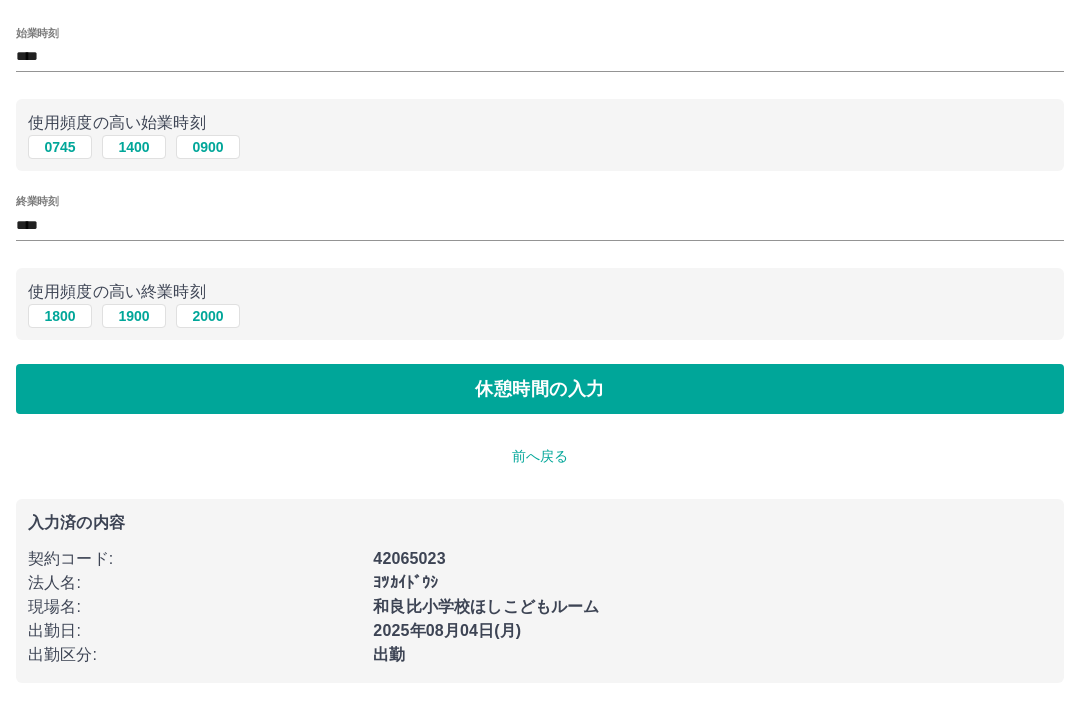 click on "1800" at bounding box center [60, 316] 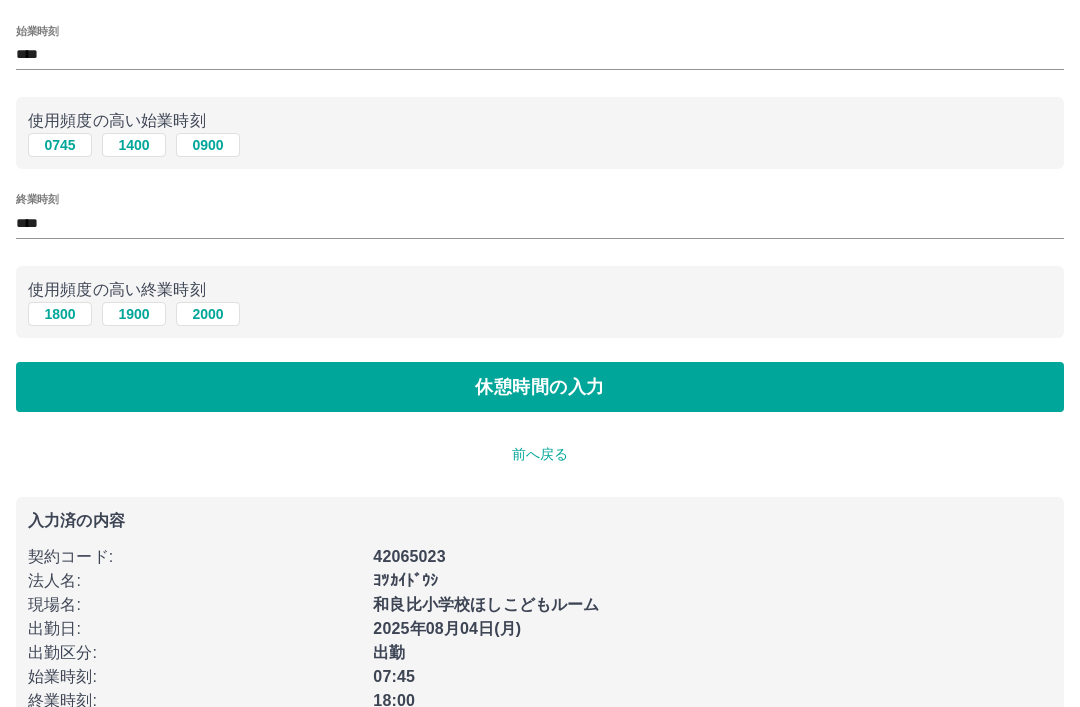 scroll, scrollTop: 0, scrollLeft: 0, axis: both 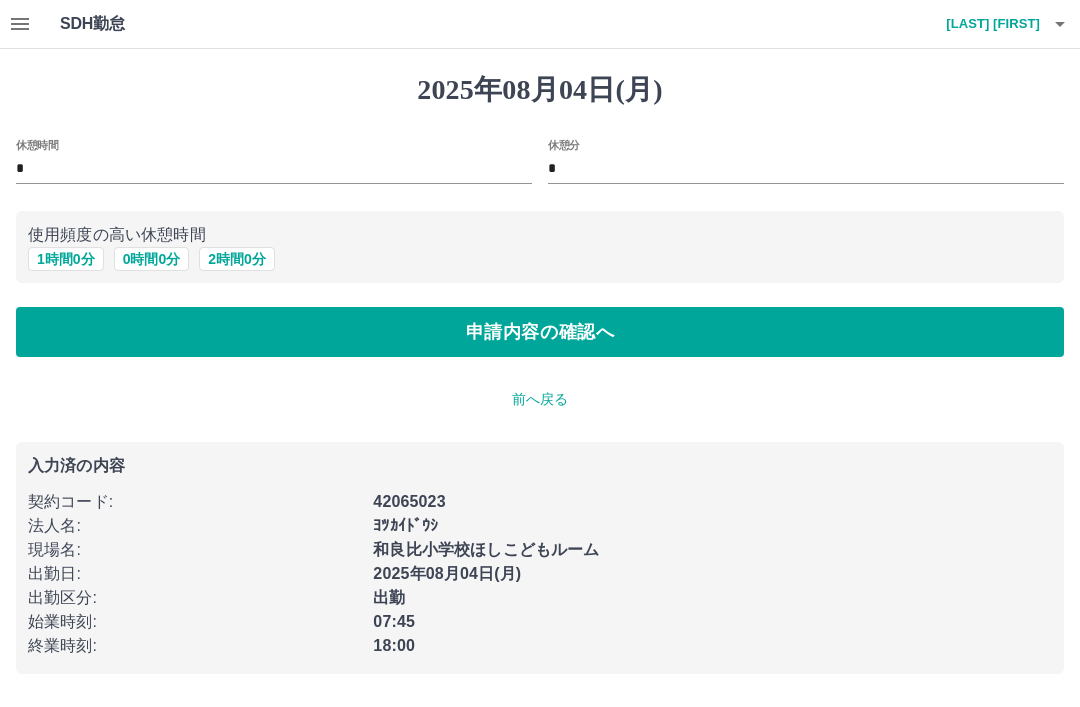 click on "1 時間 0 分" at bounding box center (66, 259) 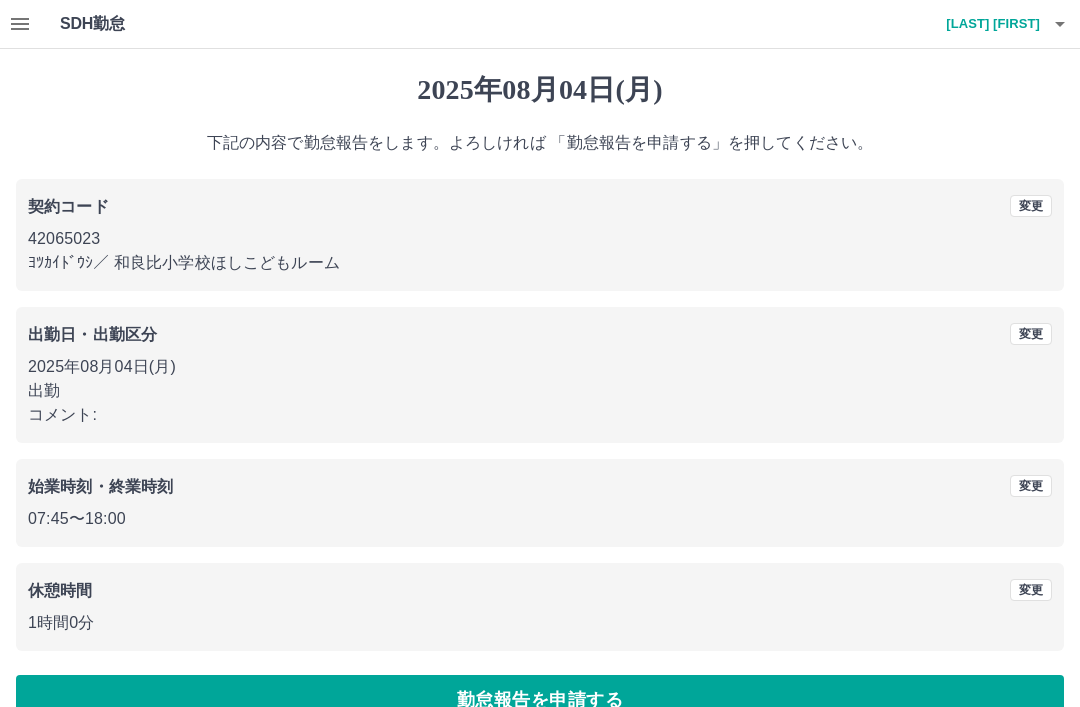 click on "勤怠報告を申請する" at bounding box center (540, 700) 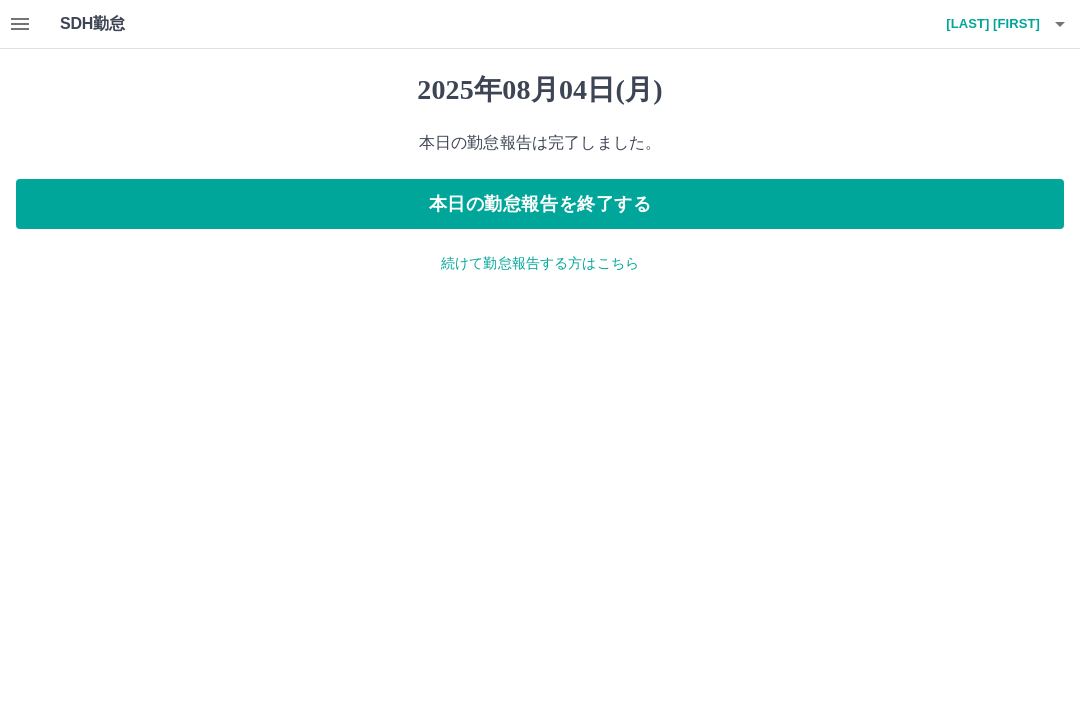 click 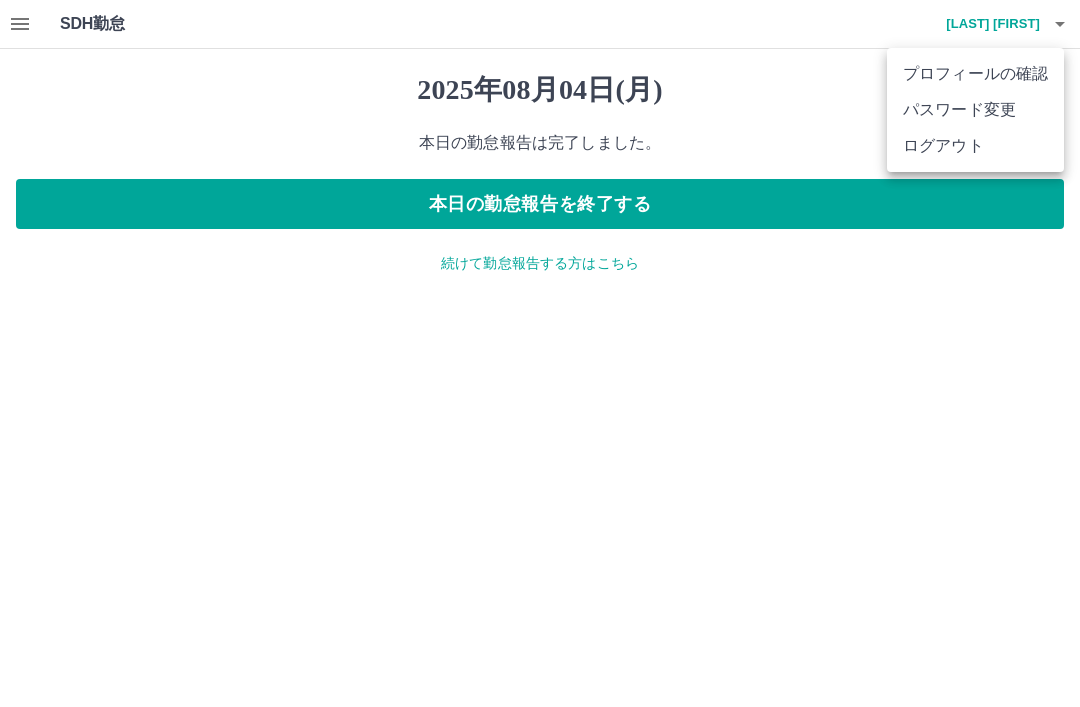 click on "ログアウト" at bounding box center (975, 146) 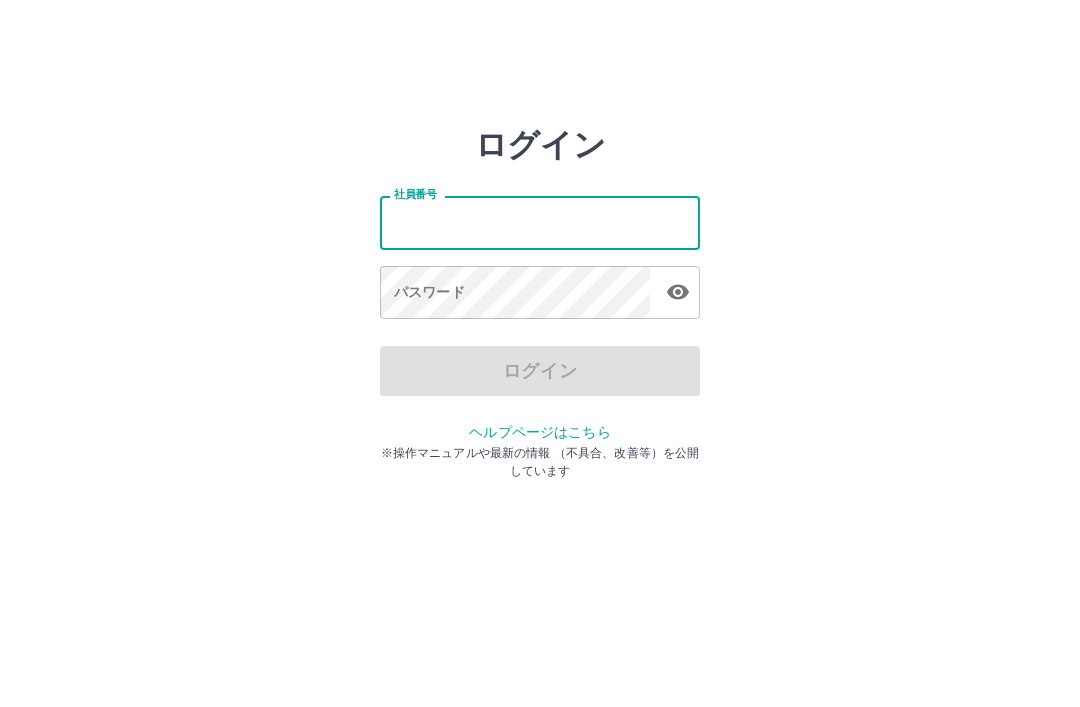 scroll, scrollTop: 0, scrollLeft: 0, axis: both 